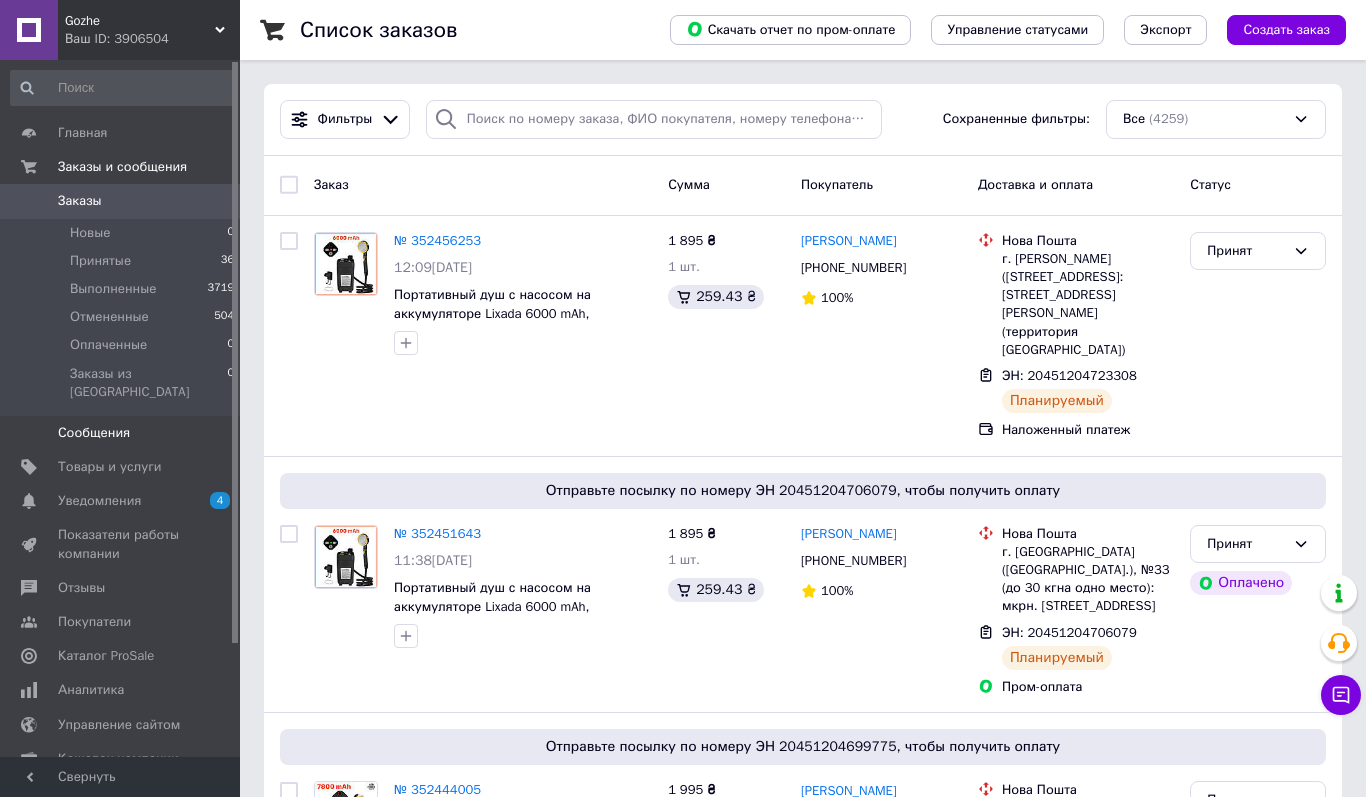 scroll, scrollTop: 0, scrollLeft: 0, axis: both 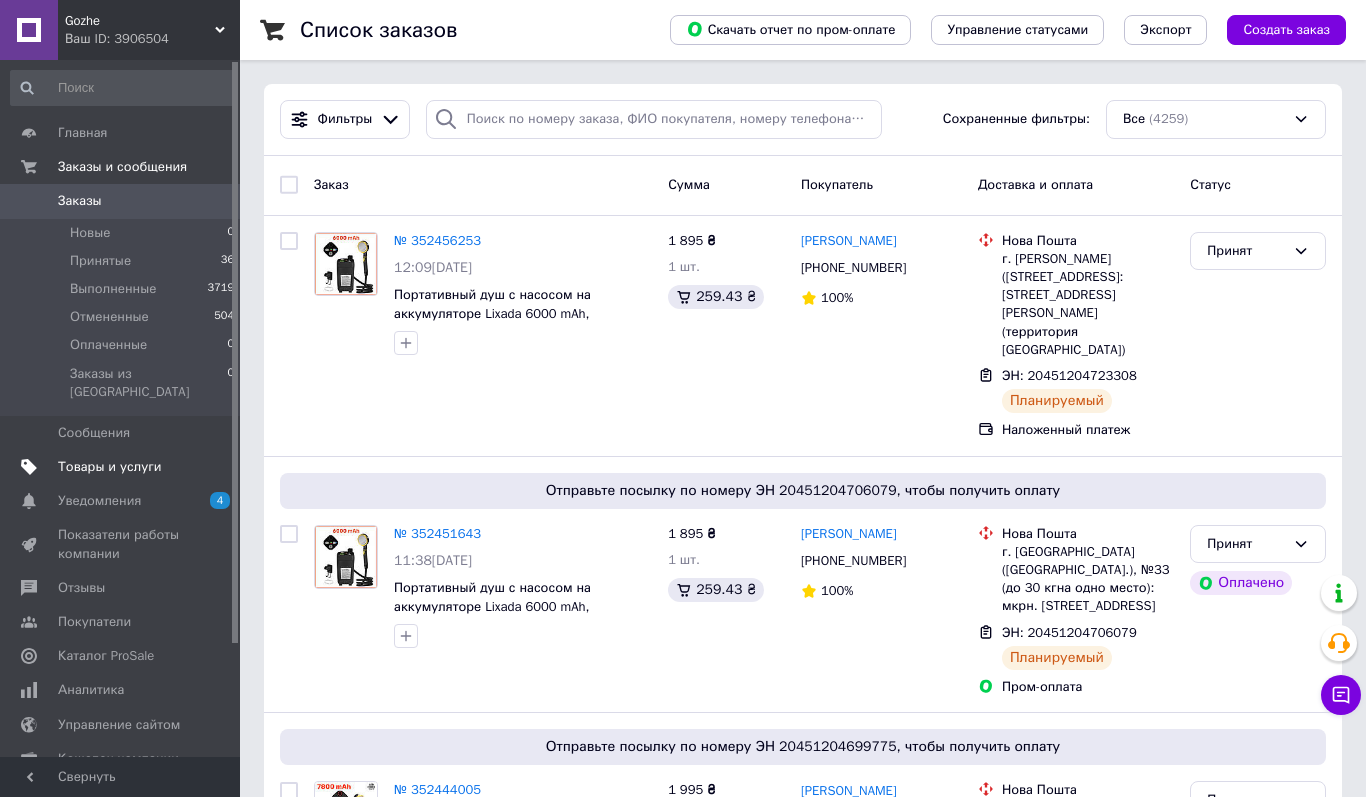 click on "Товары и услуги" at bounding box center [123, 467] 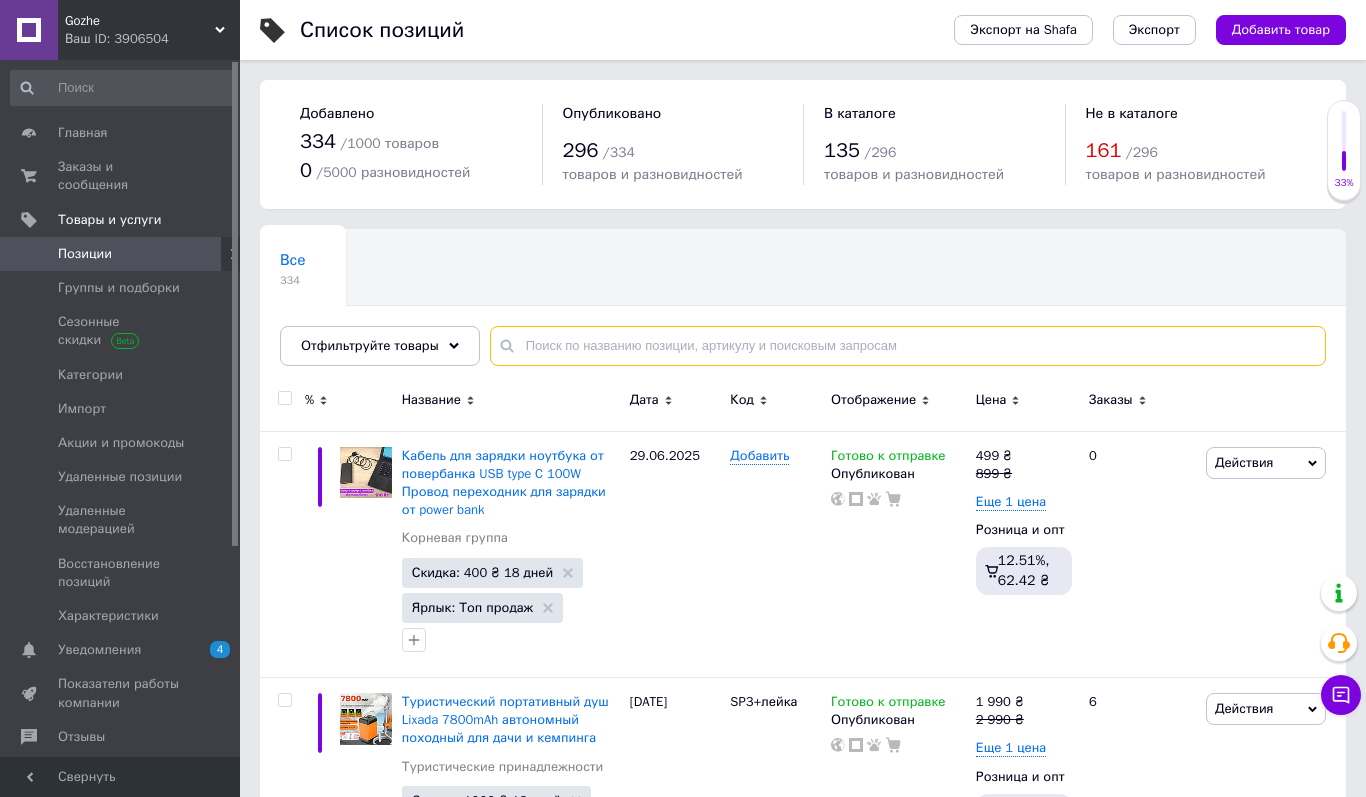 click at bounding box center [908, 346] 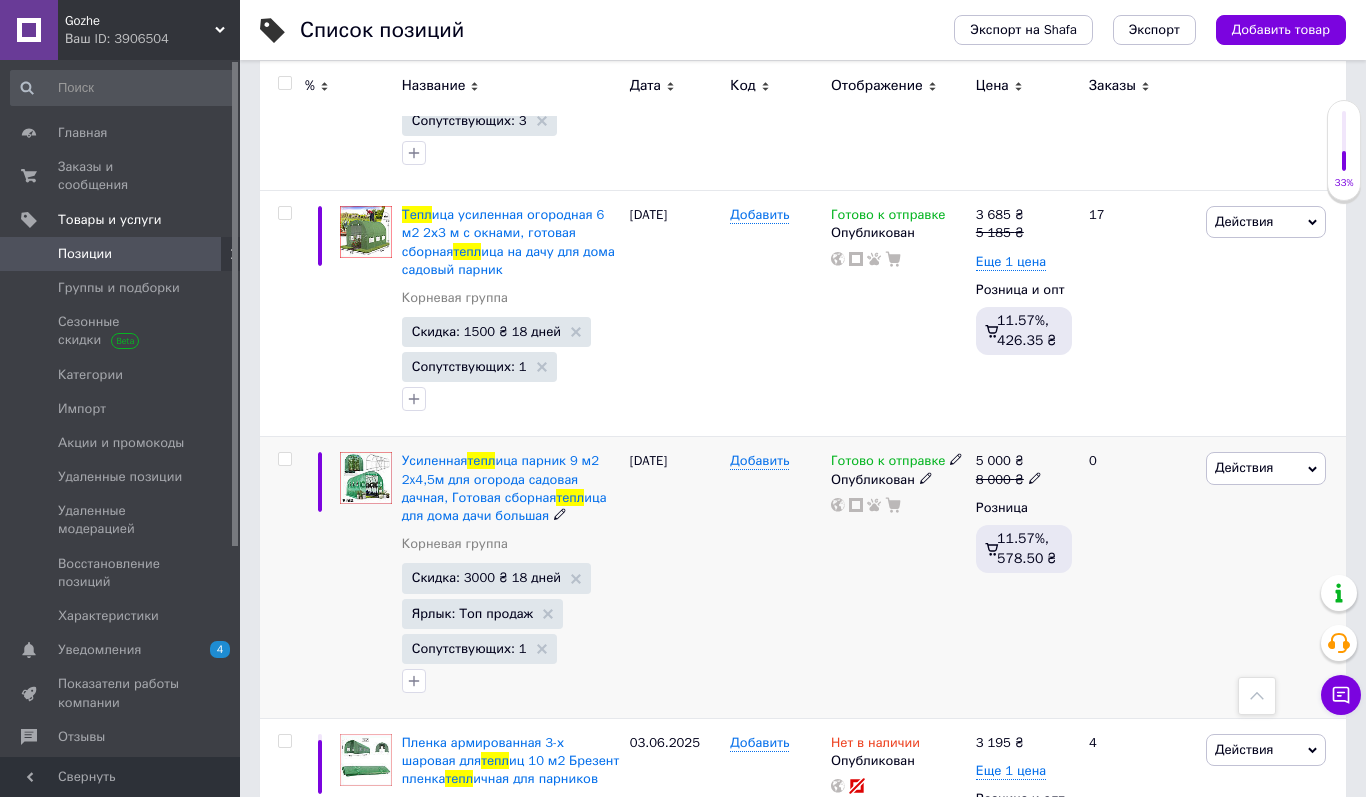 scroll, scrollTop: 533, scrollLeft: 0, axis: vertical 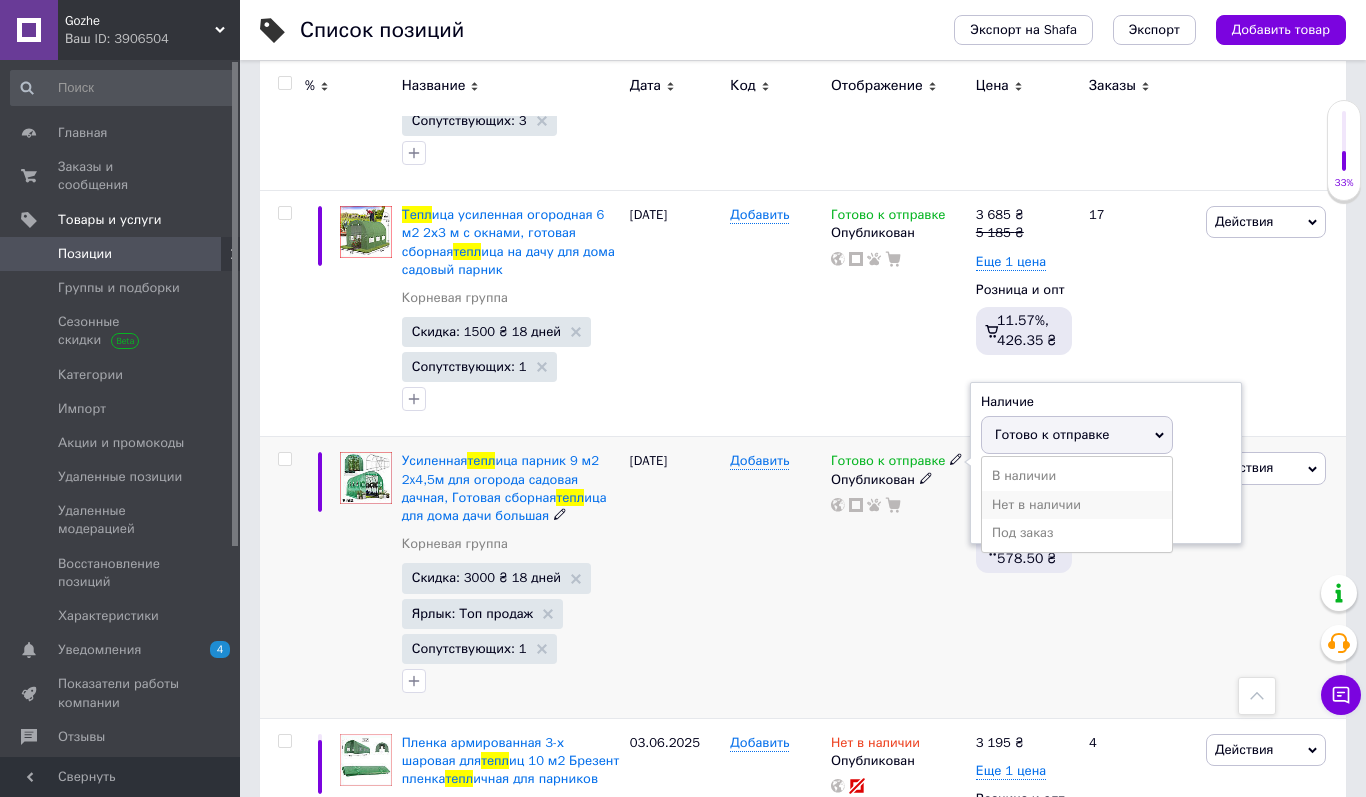 click on "Нет в наличии" at bounding box center [1077, 505] 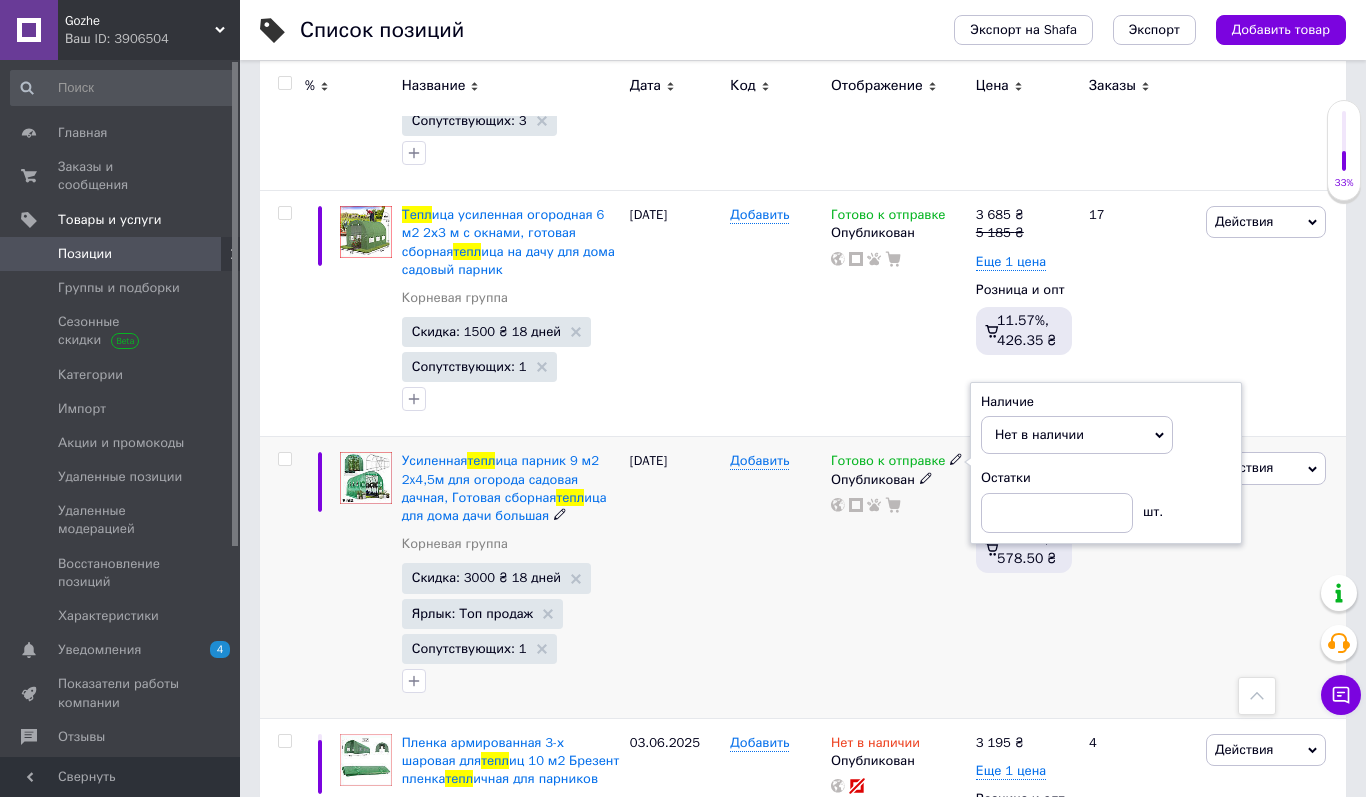 click on "Готово к отправке Наличие Нет в наличии В наличии Под заказ Готово к отправке Остатки шт. Опубликован" at bounding box center (898, 578) 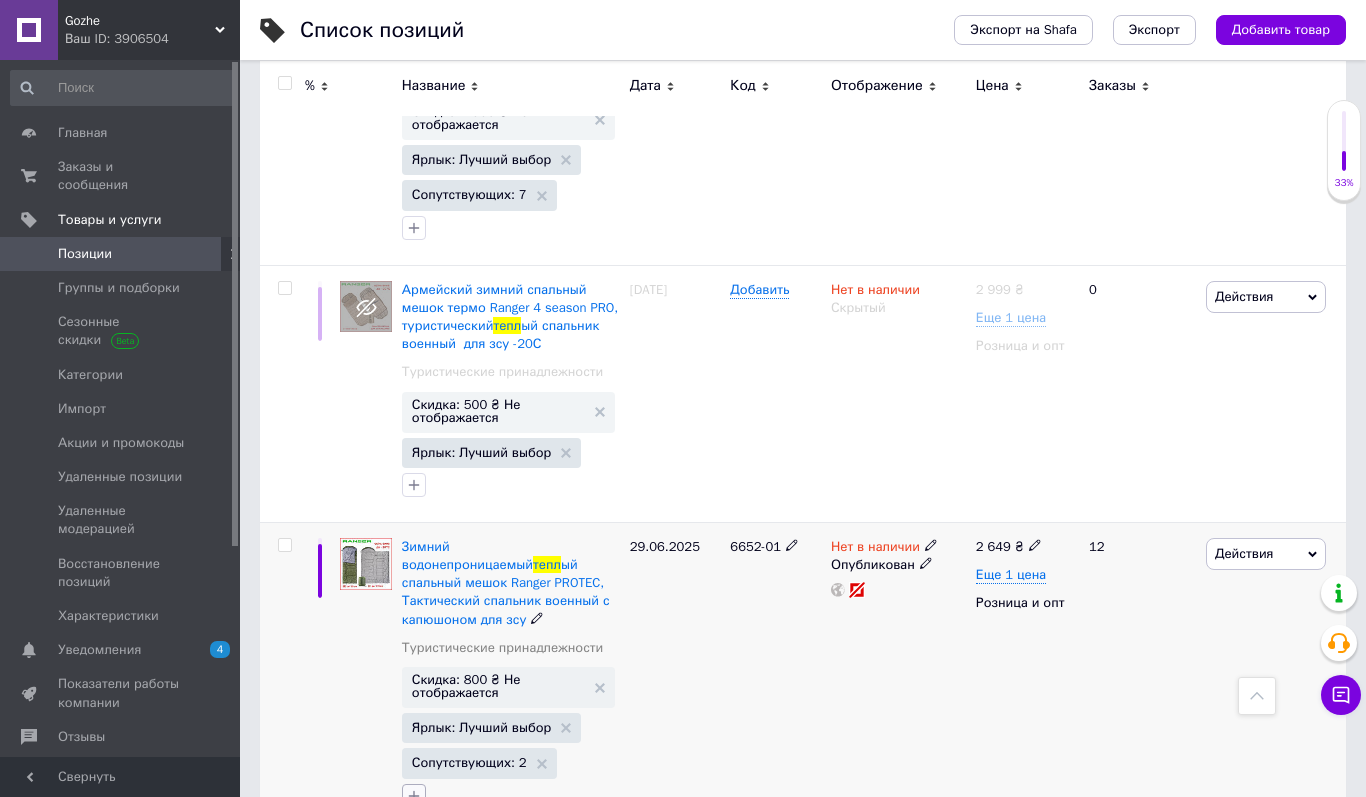 scroll, scrollTop: 2085, scrollLeft: 0, axis: vertical 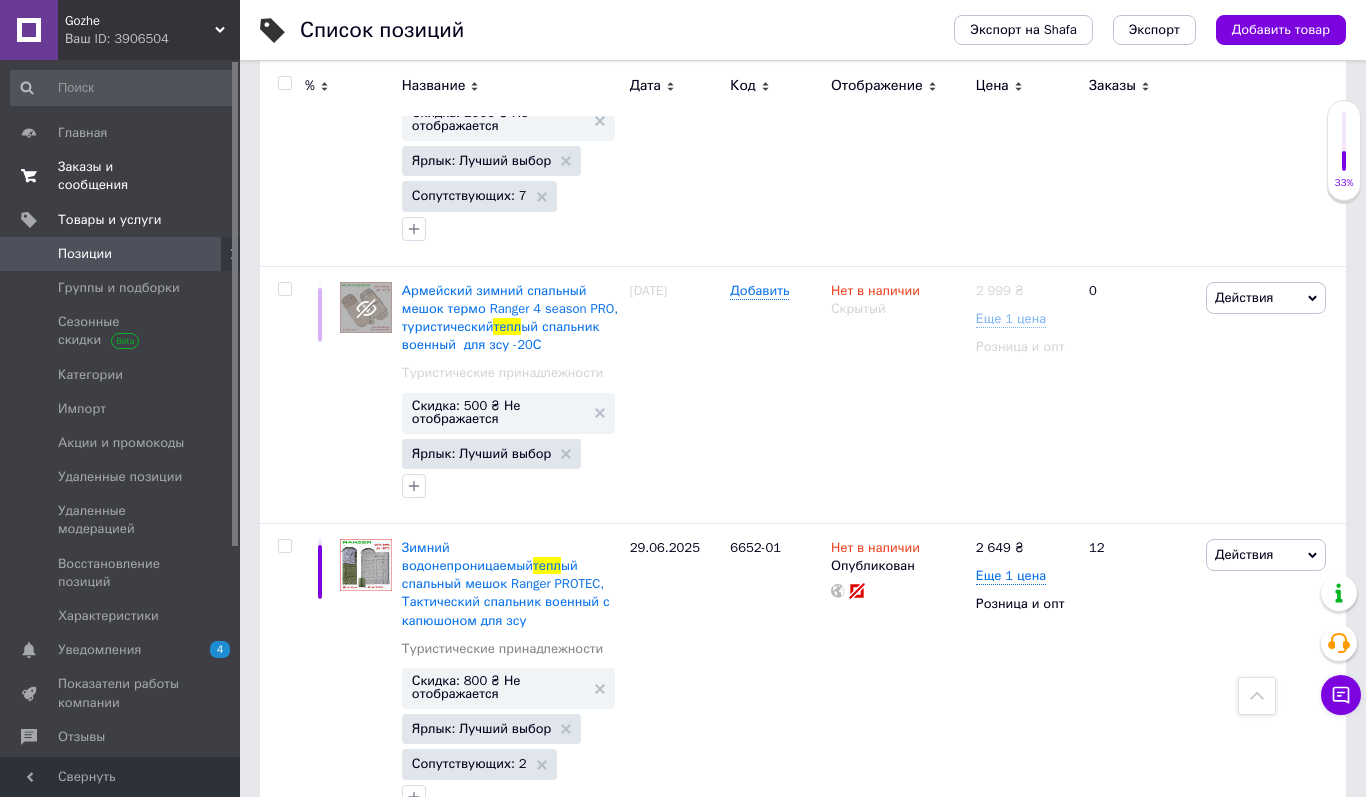 click on "Заказы и сообщения" at bounding box center [121, 176] 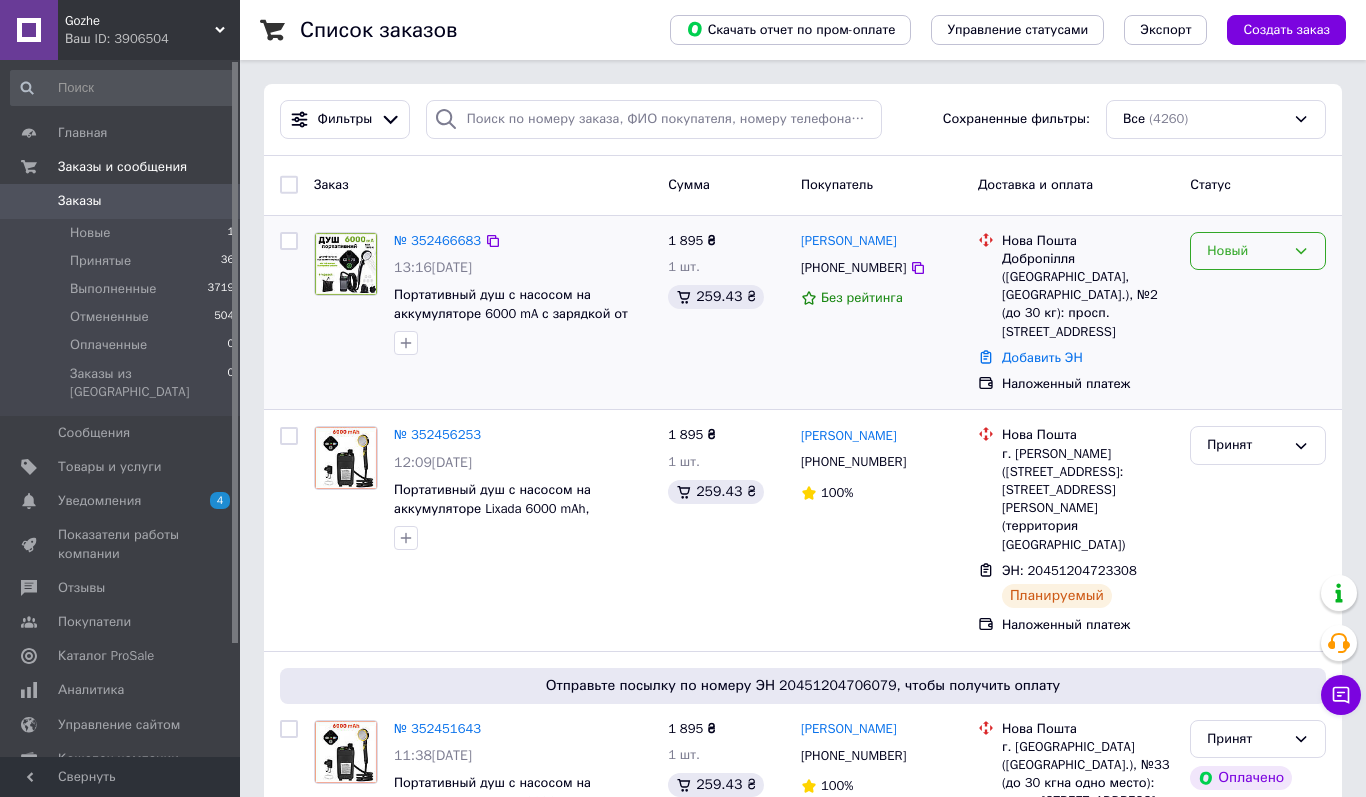 click on "Новый" at bounding box center [1246, 251] 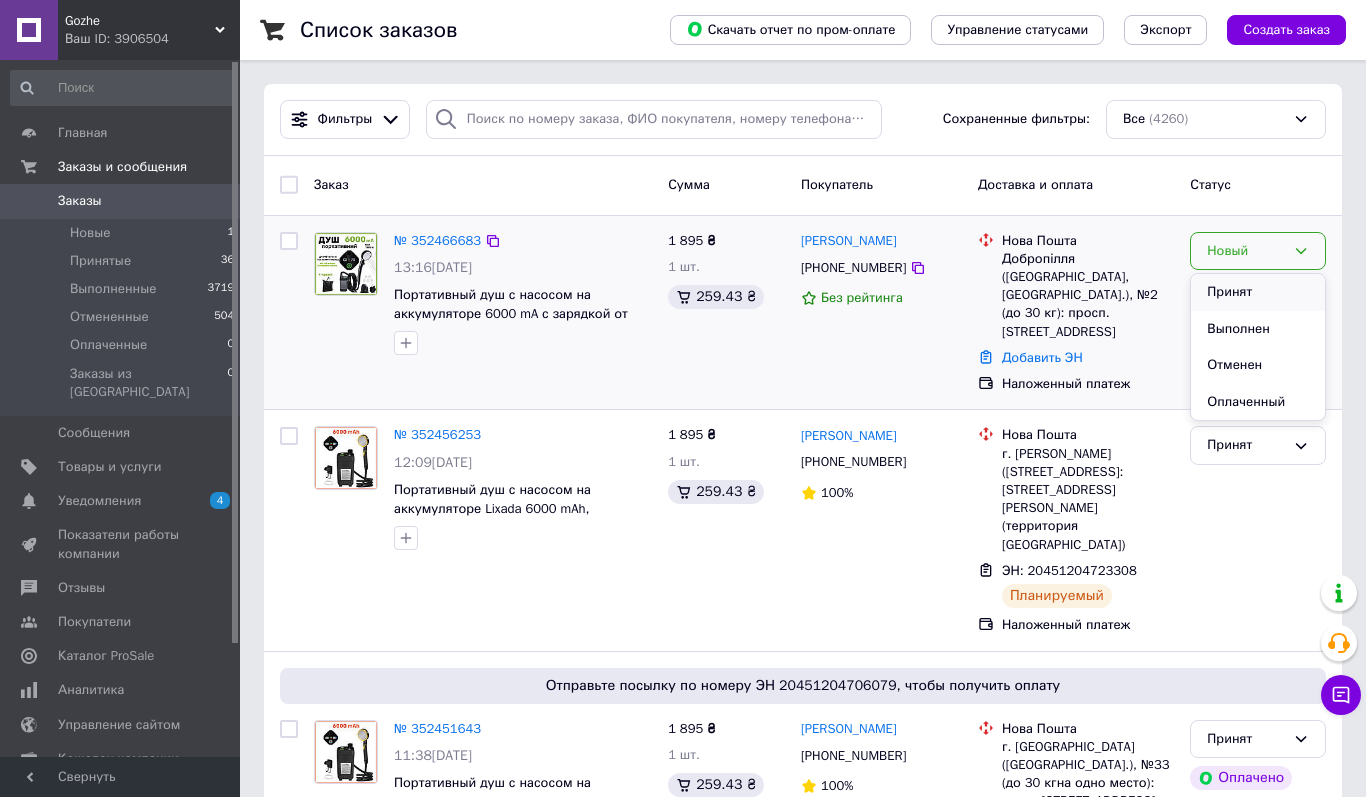 click on "Принят" at bounding box center (1258, 292) 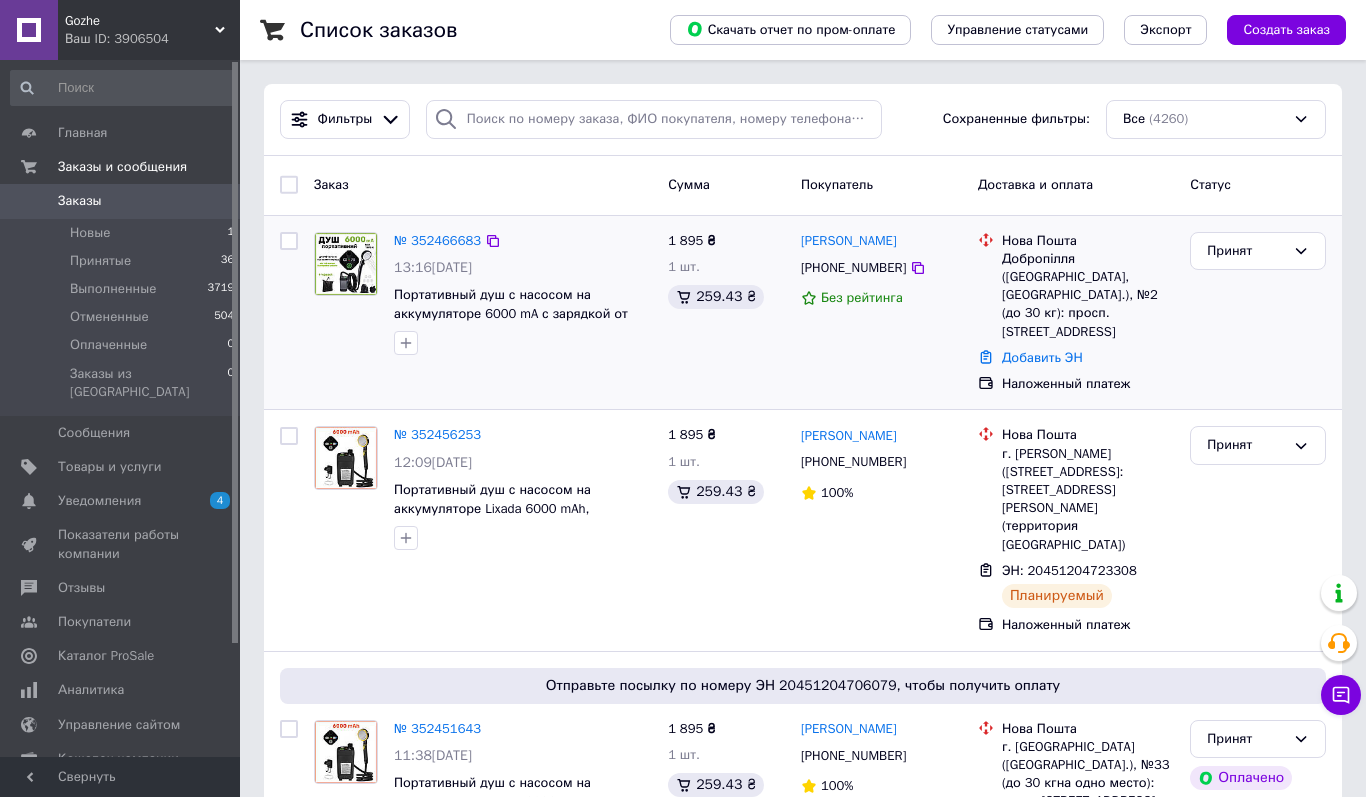 scroll, scrollTop: 0, scrollLeft: 0, axis: both 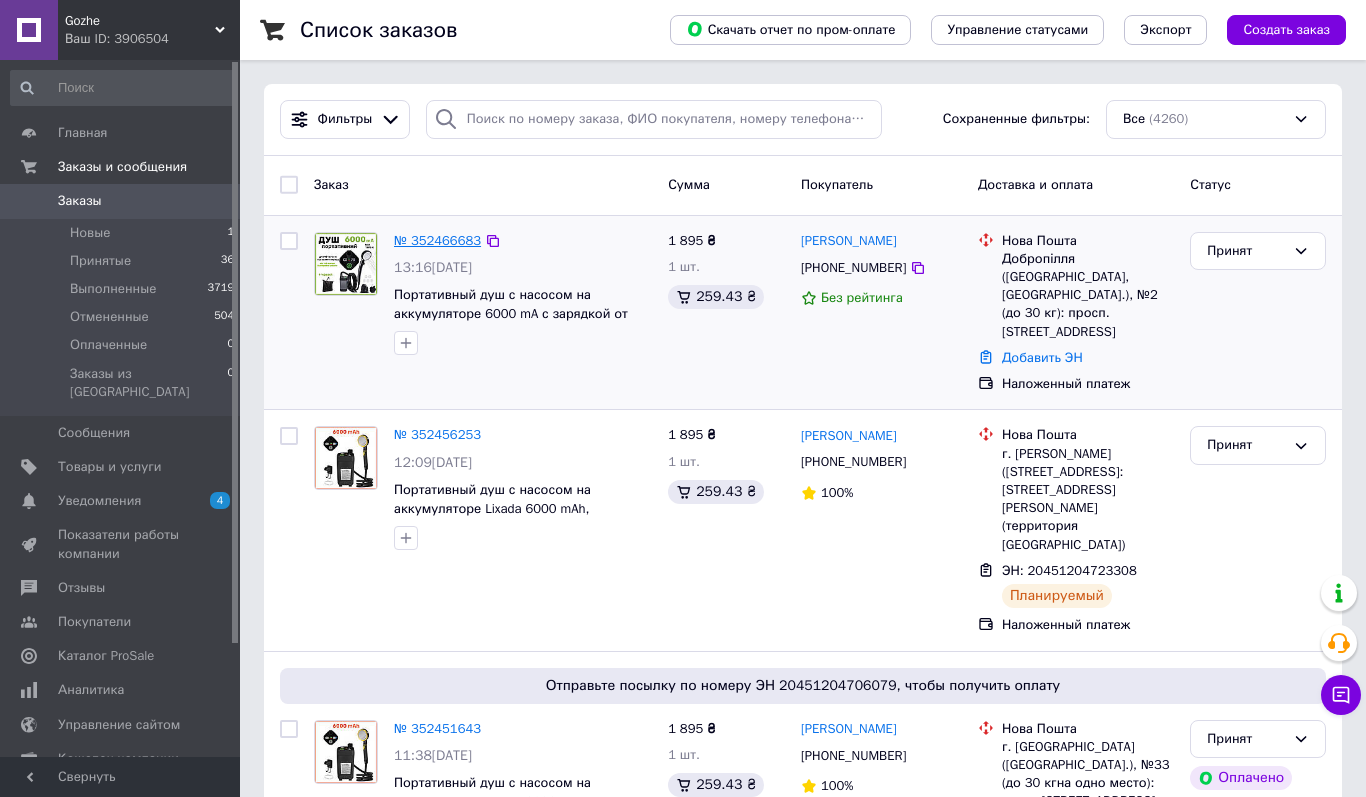 click on "№ 352466683" at bounding box center (437, 240) 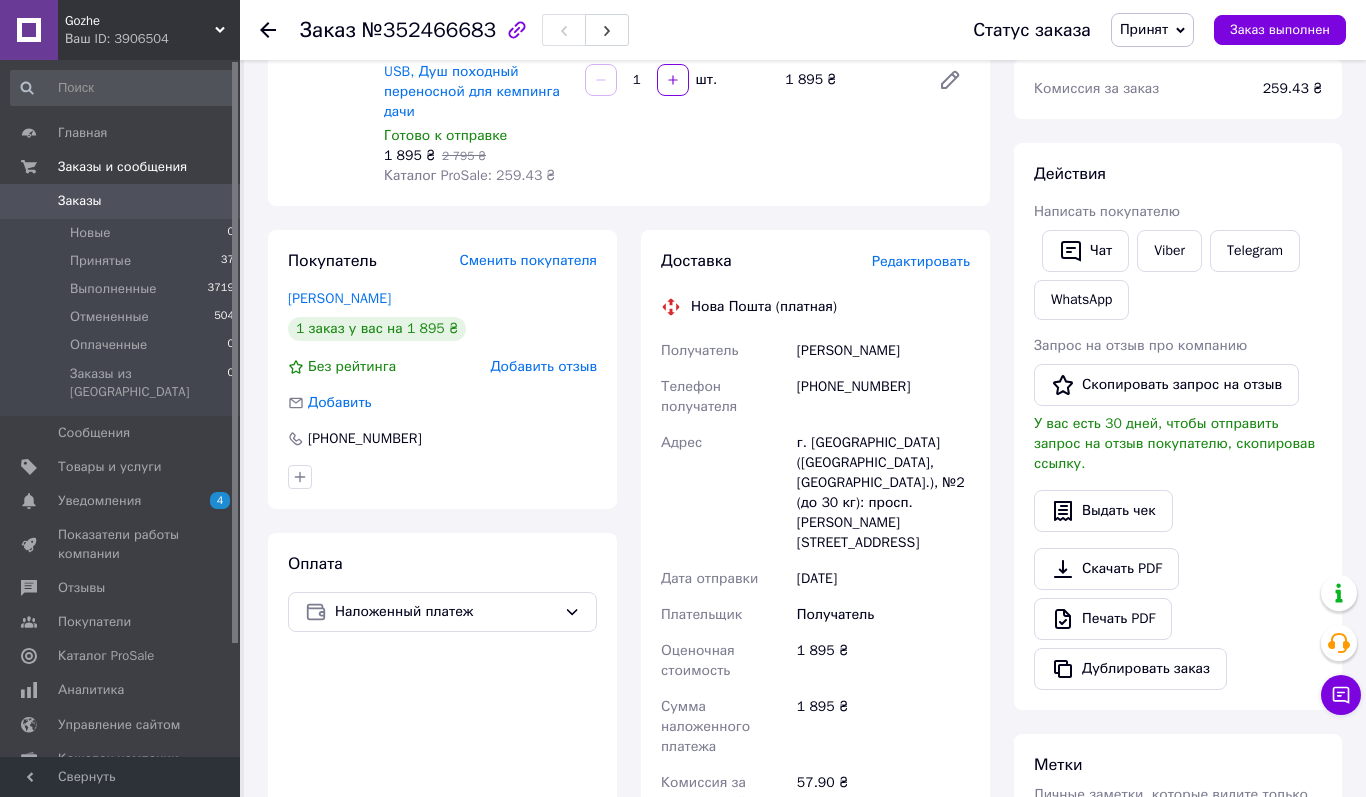 scroll, scrollTop: 265, scrollLeft: 0, axis: vertical 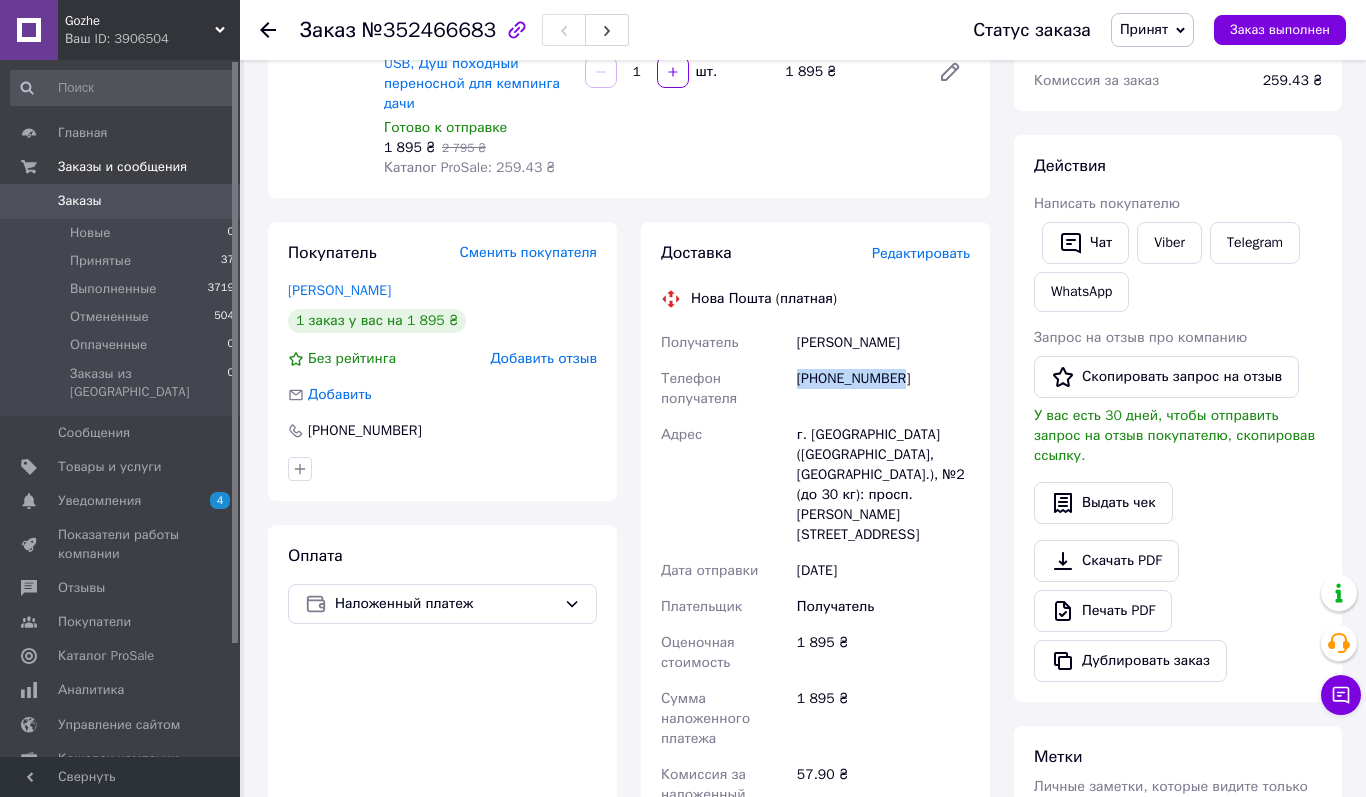 drag, startPoint x: 793, startPoint y: 357, endPoint x: 921, endPoint y: 358, distance: 128.0039 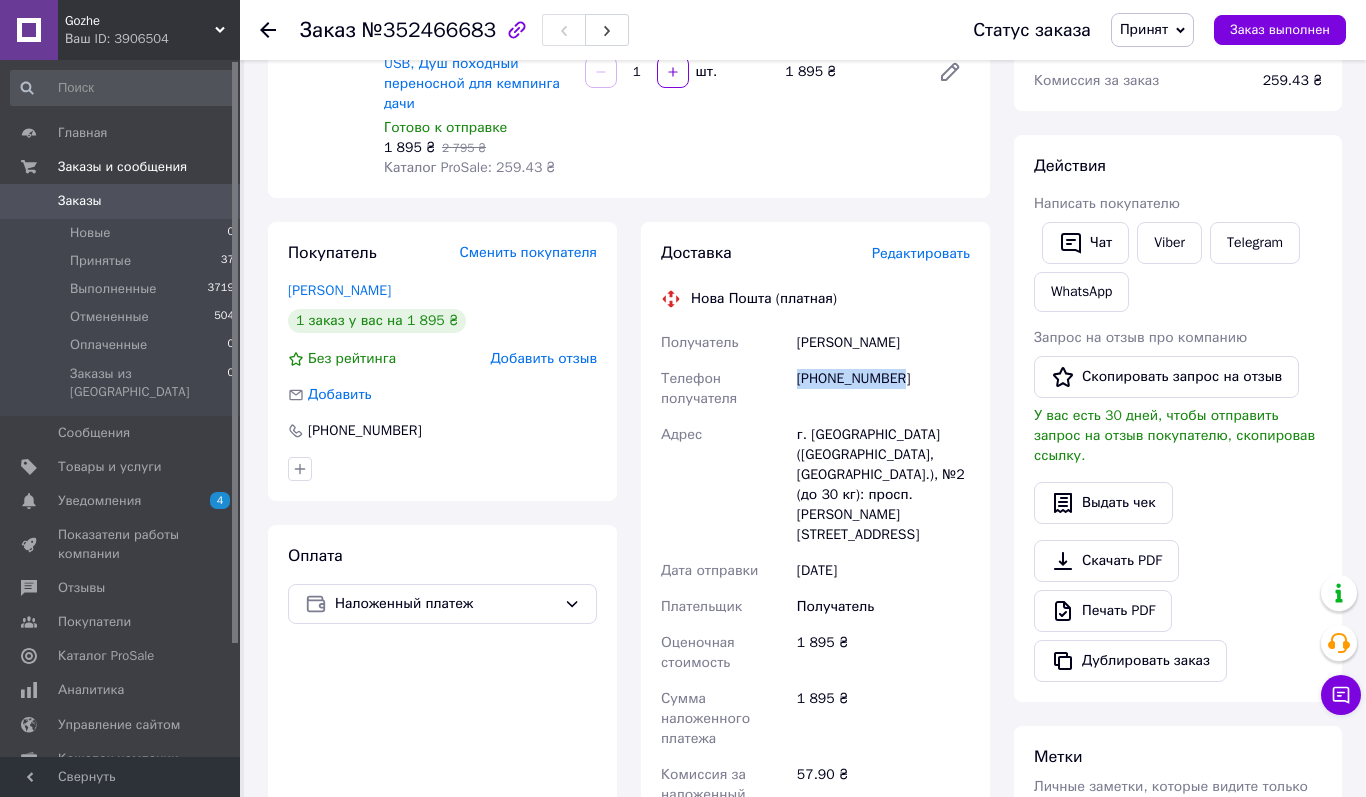 drag, startPoint x: 797, startPoint y: 316, endPoint x: 924, endPoint y: 317, distance: 127.00394 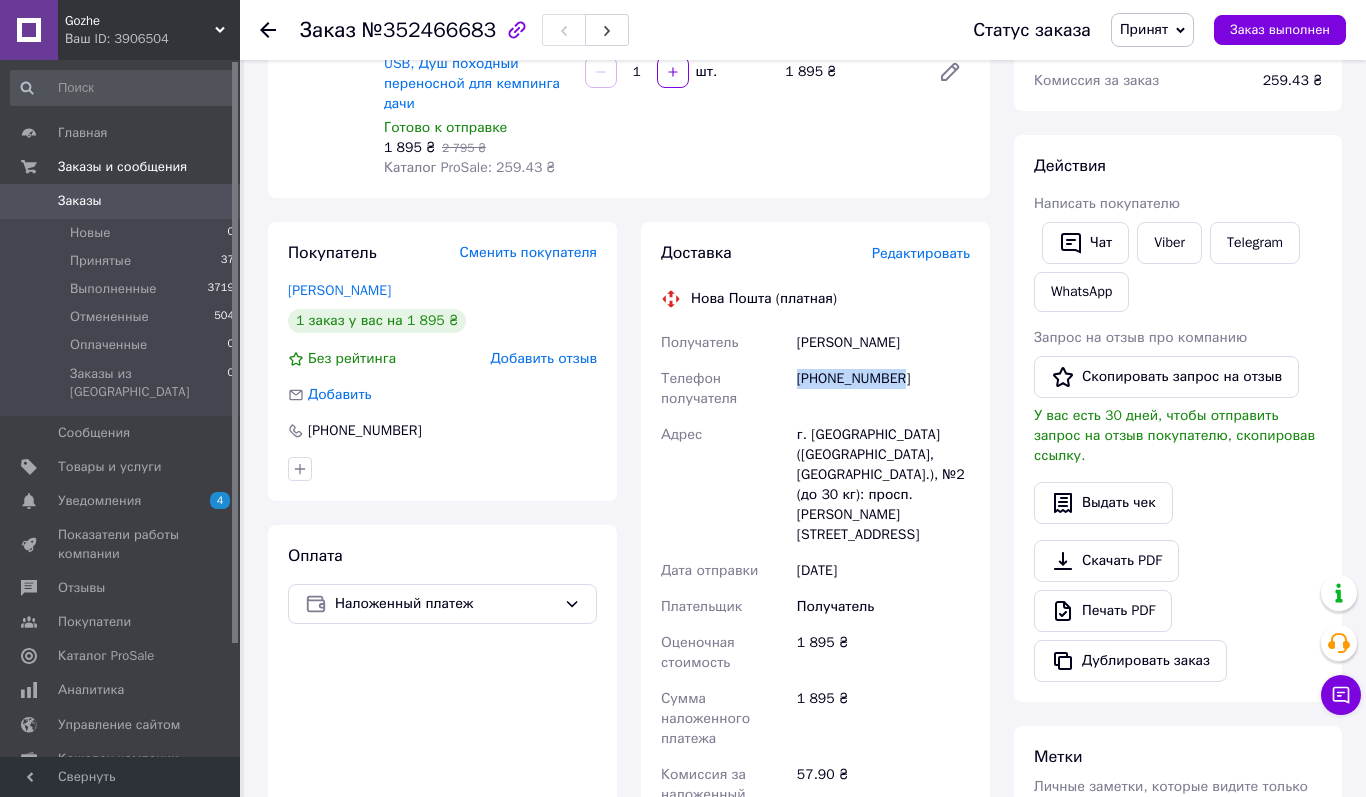 copy on "[PERSON_NAME]" 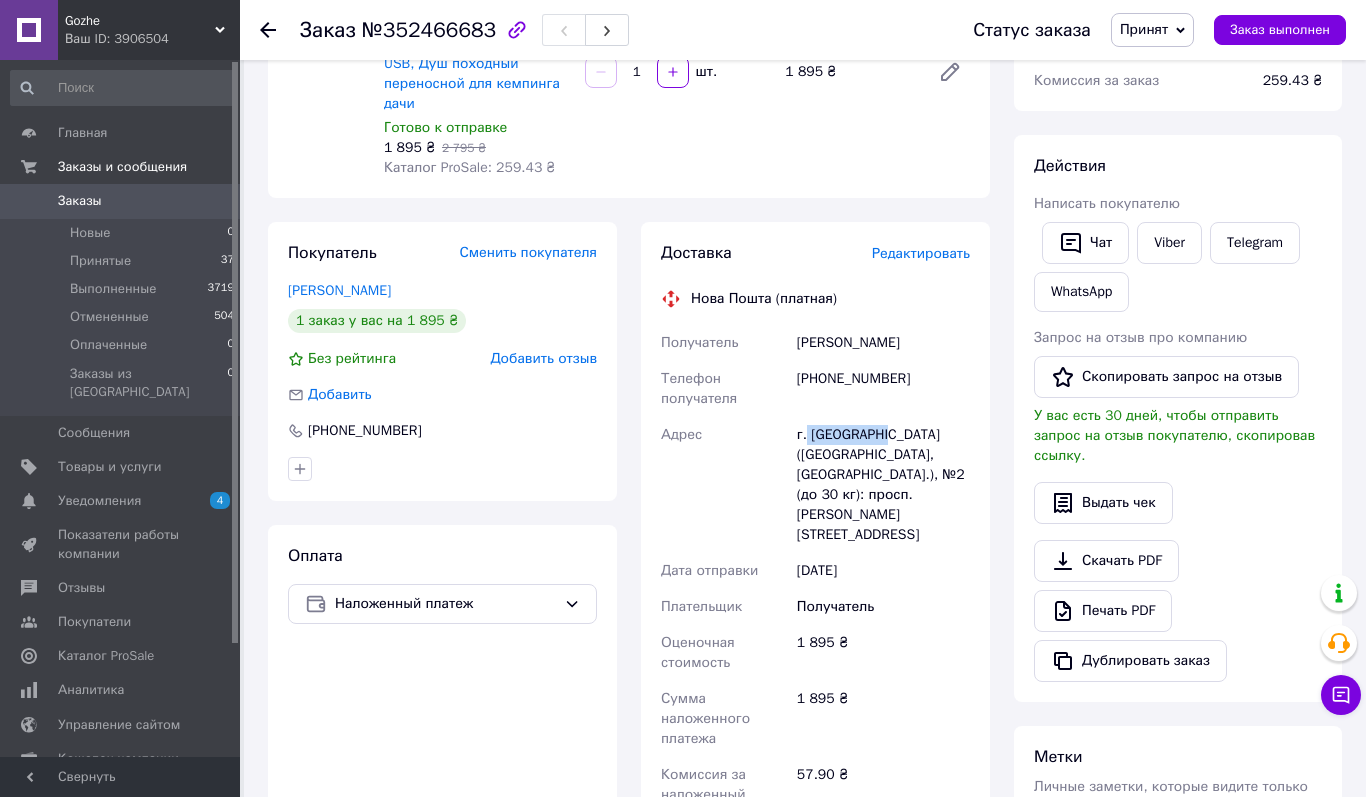 drag, startPoint x: 807, startPoint y: 411, endPoint x: 891, endPoint y: 410, distance: 84.00595 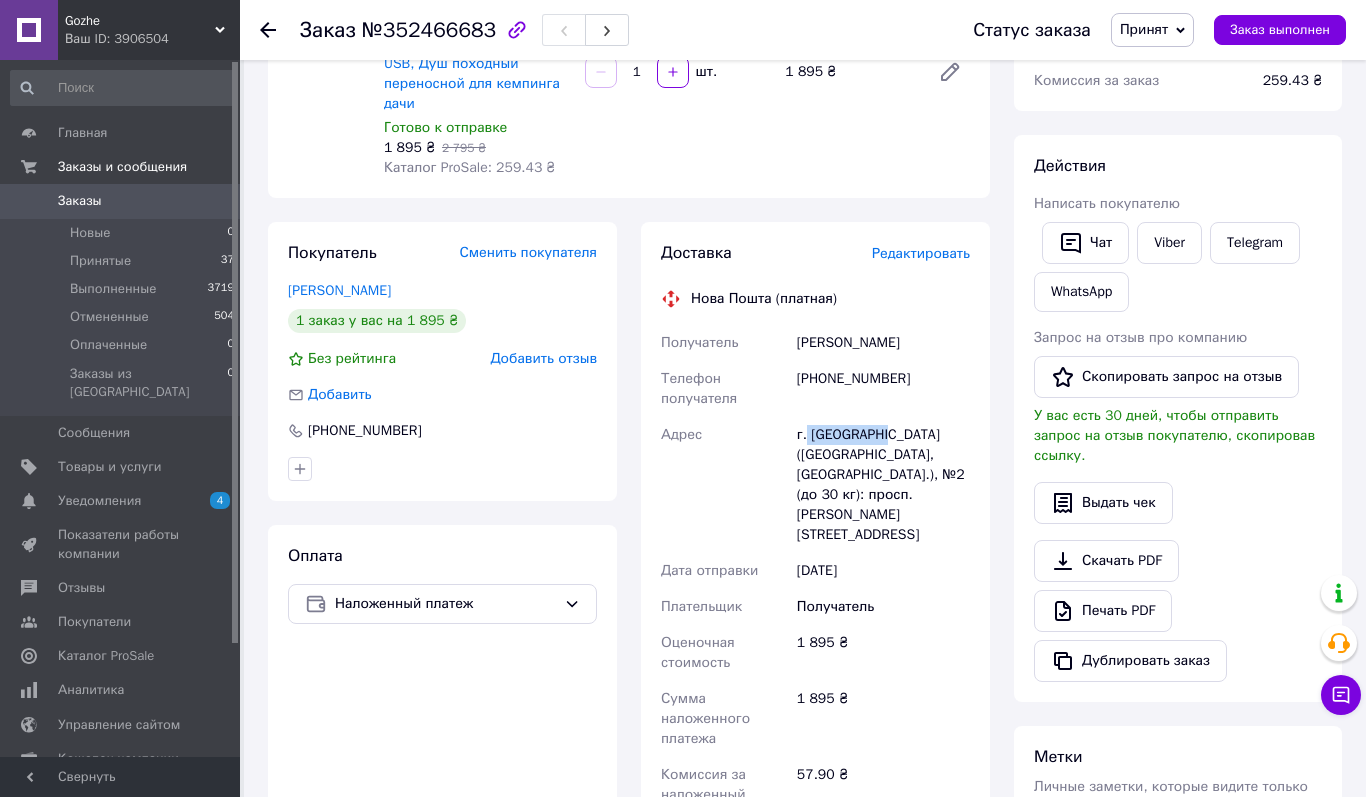 copy on "Доброполье" 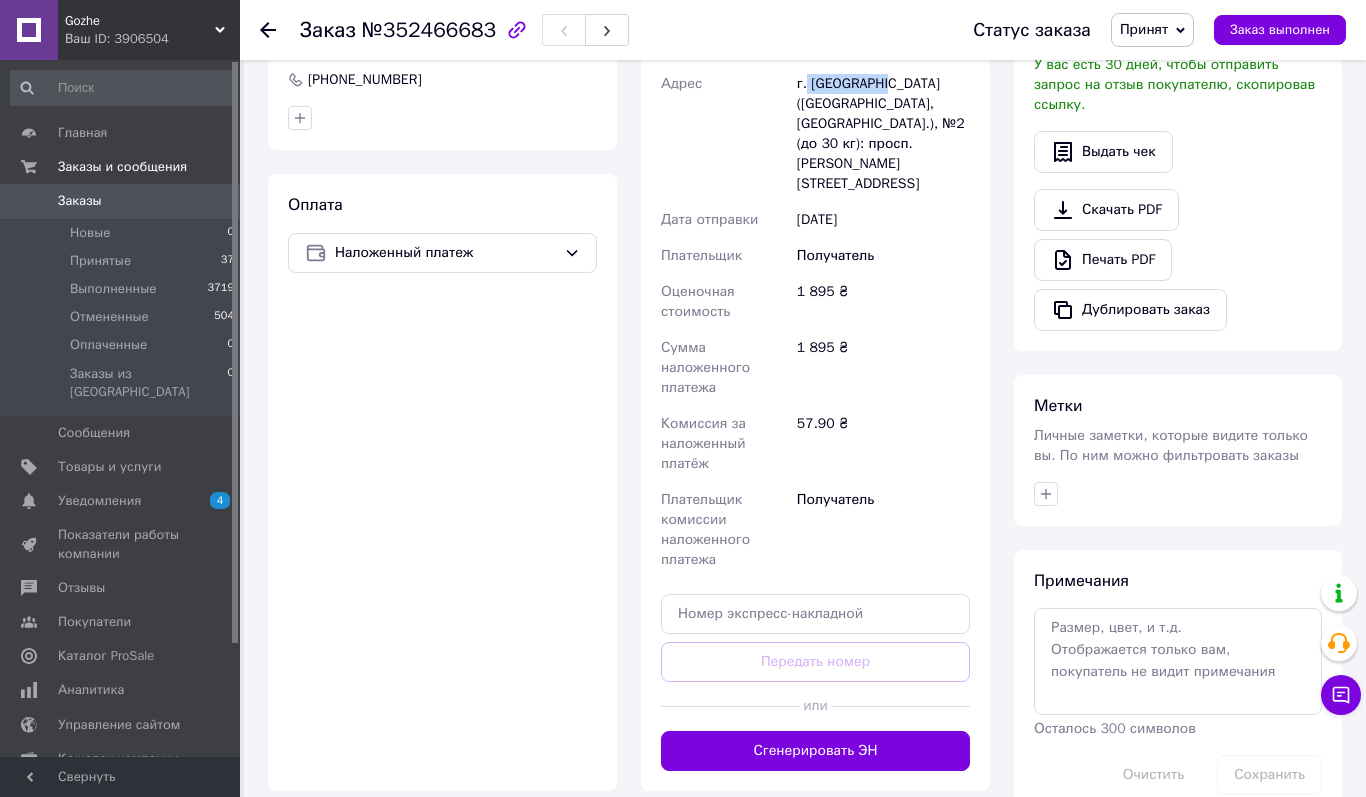 scroll, scrollTop: 646, scrollLeft: 0, axis: vertical 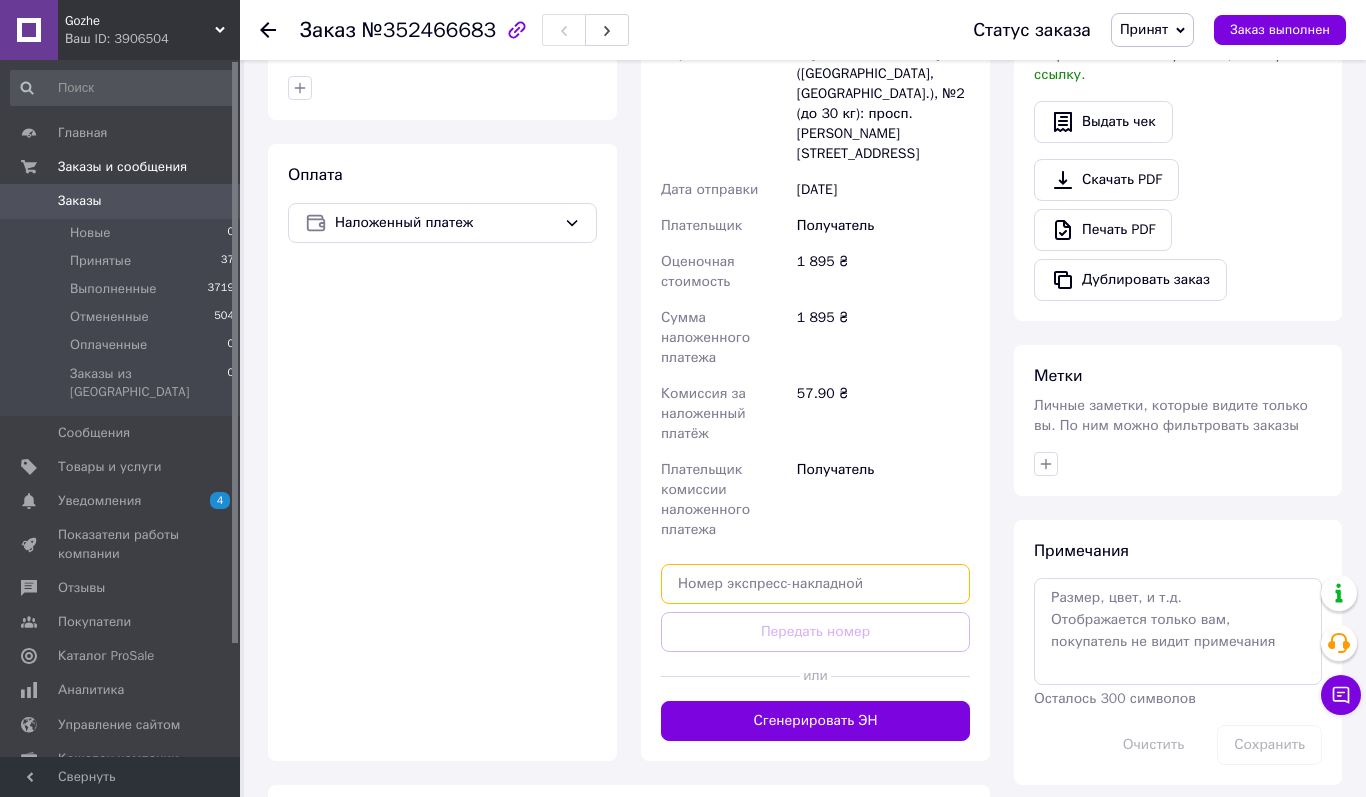 click at bounding box center (815, 584) 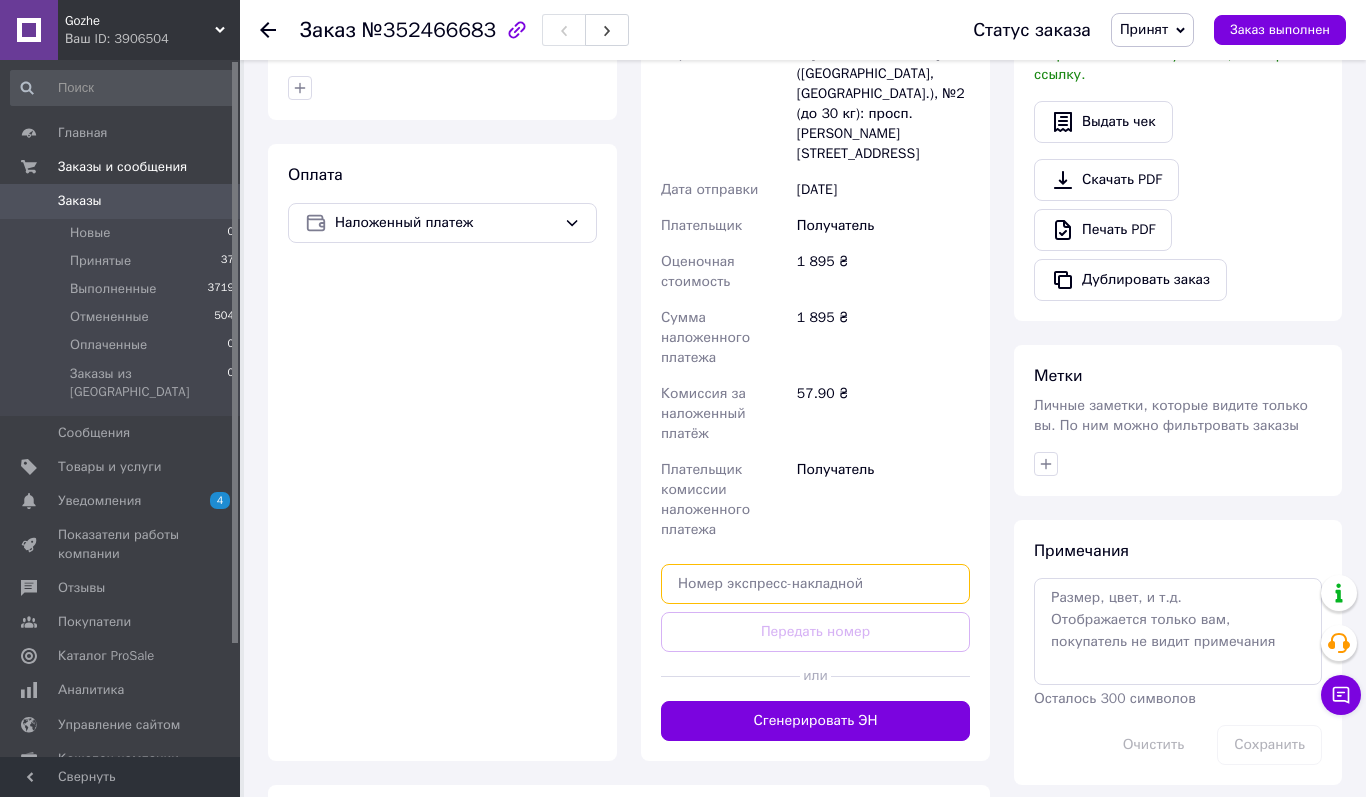 paste on "20451204762692" 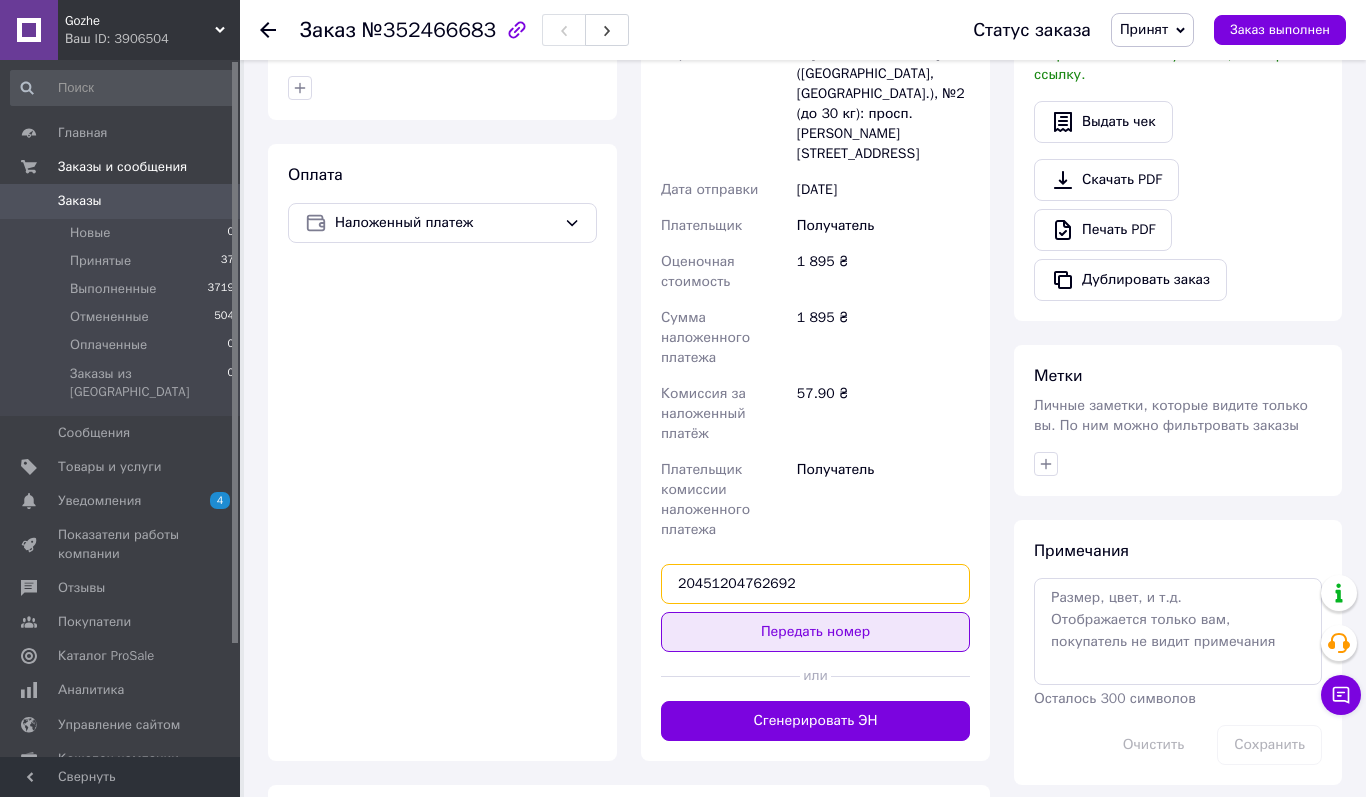 type on "20451204762692" 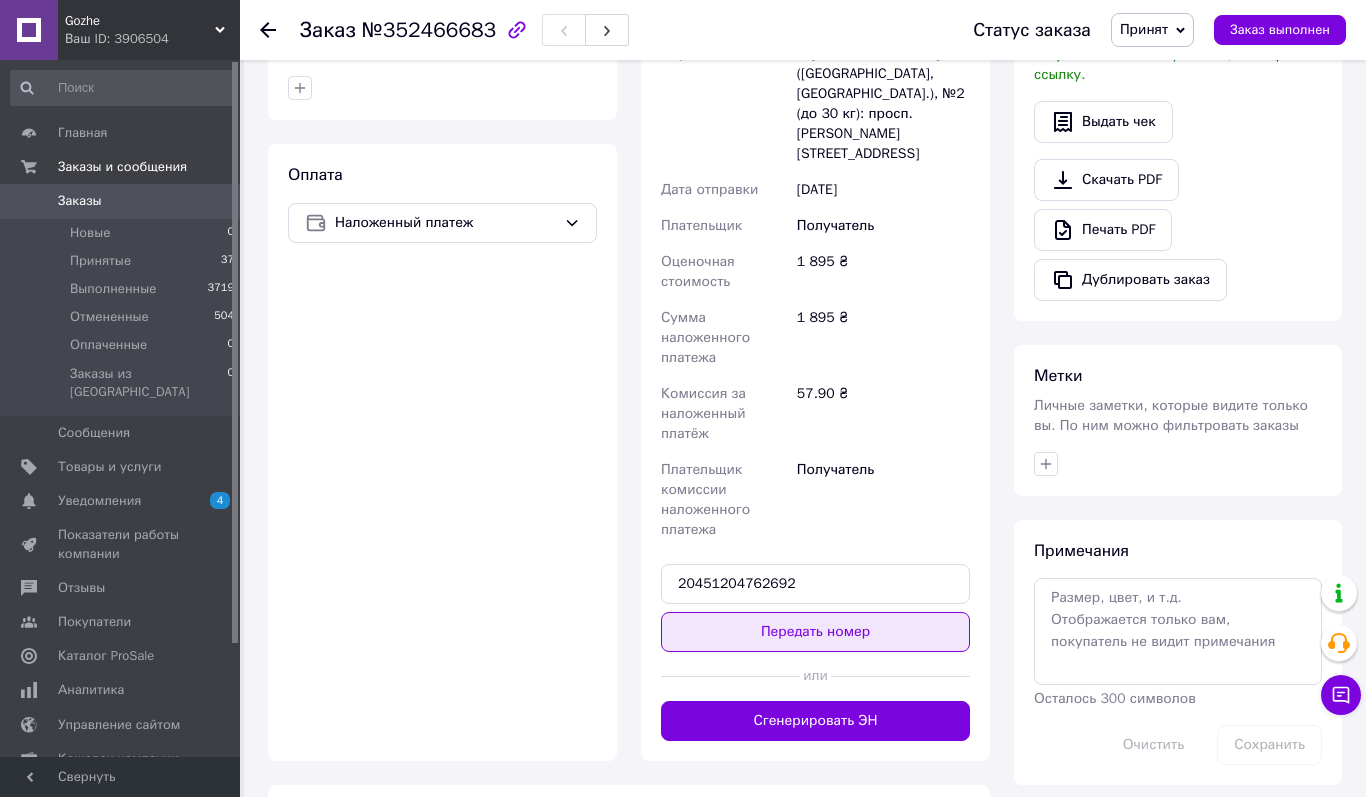 click on "Передать номер" at bounding box center [815, 632] 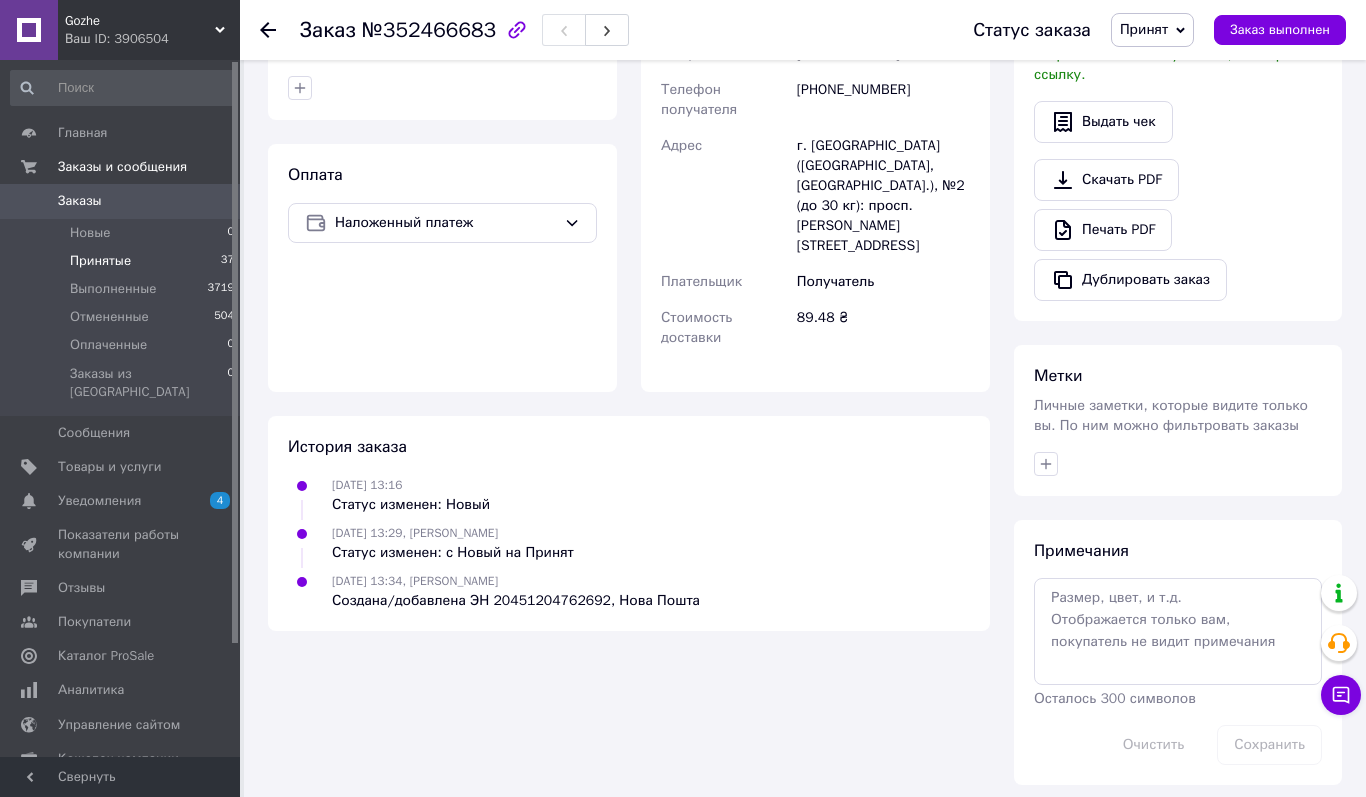 click on "Принятые 37" at bounding box center (123, 261) 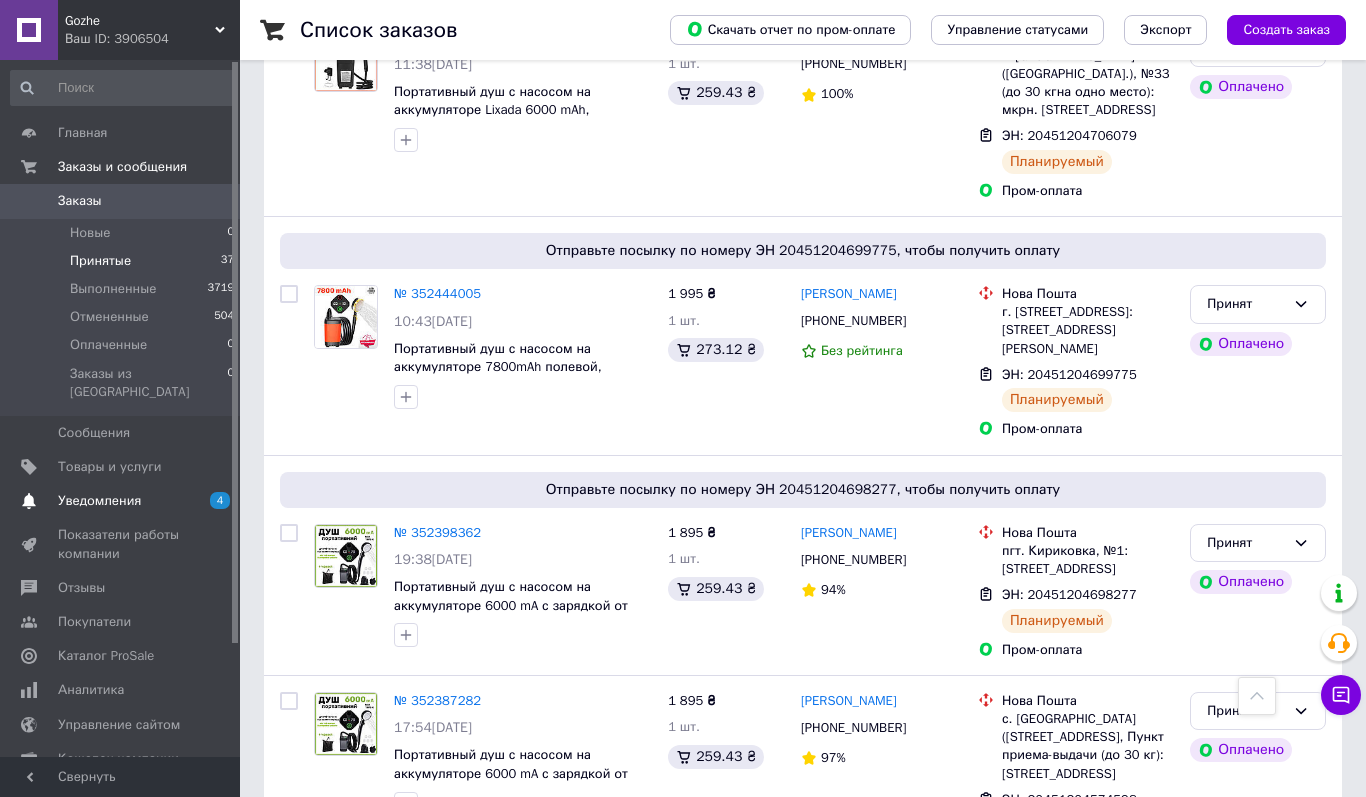 scroll, scrollTop: 797, scrollLeft: 0, axis: vertical 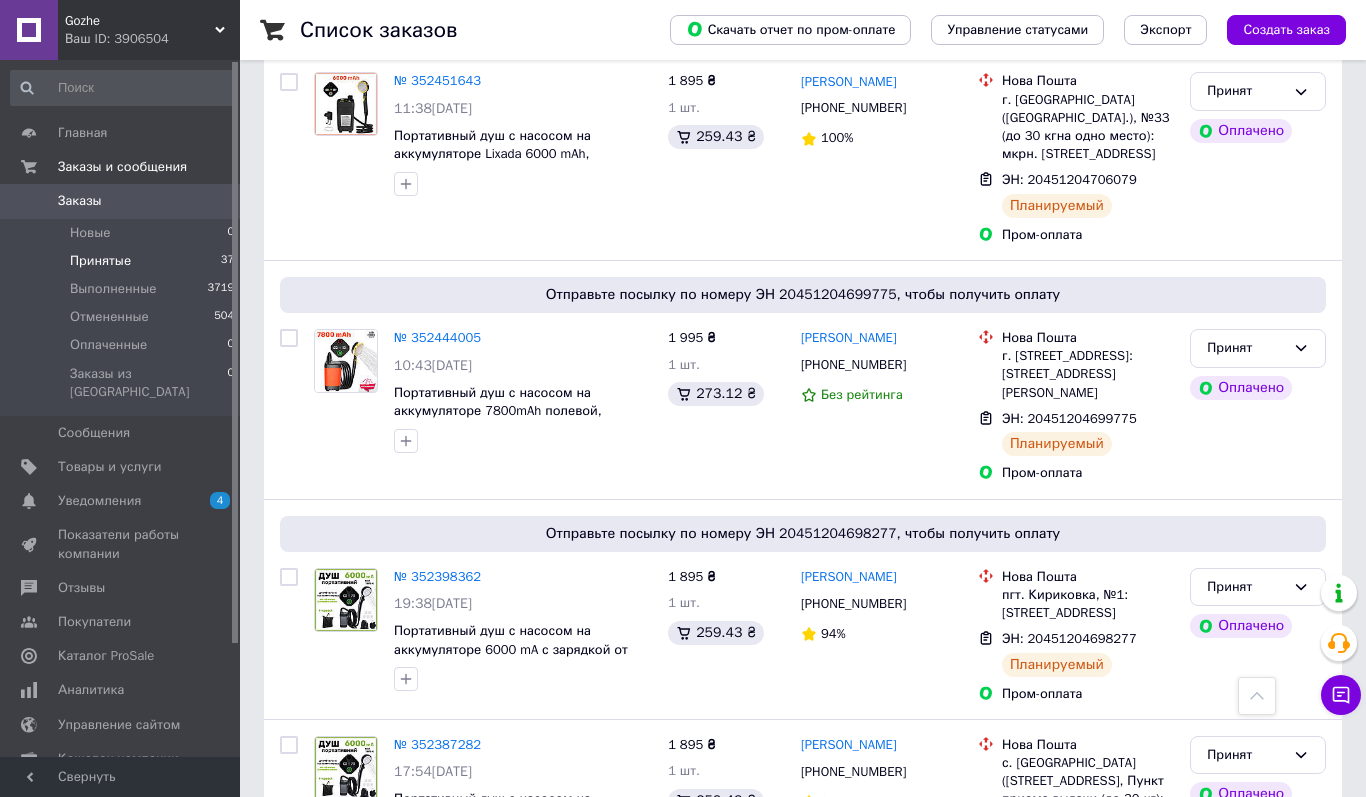 click on "Заказы" at bounding box center (80, 201) 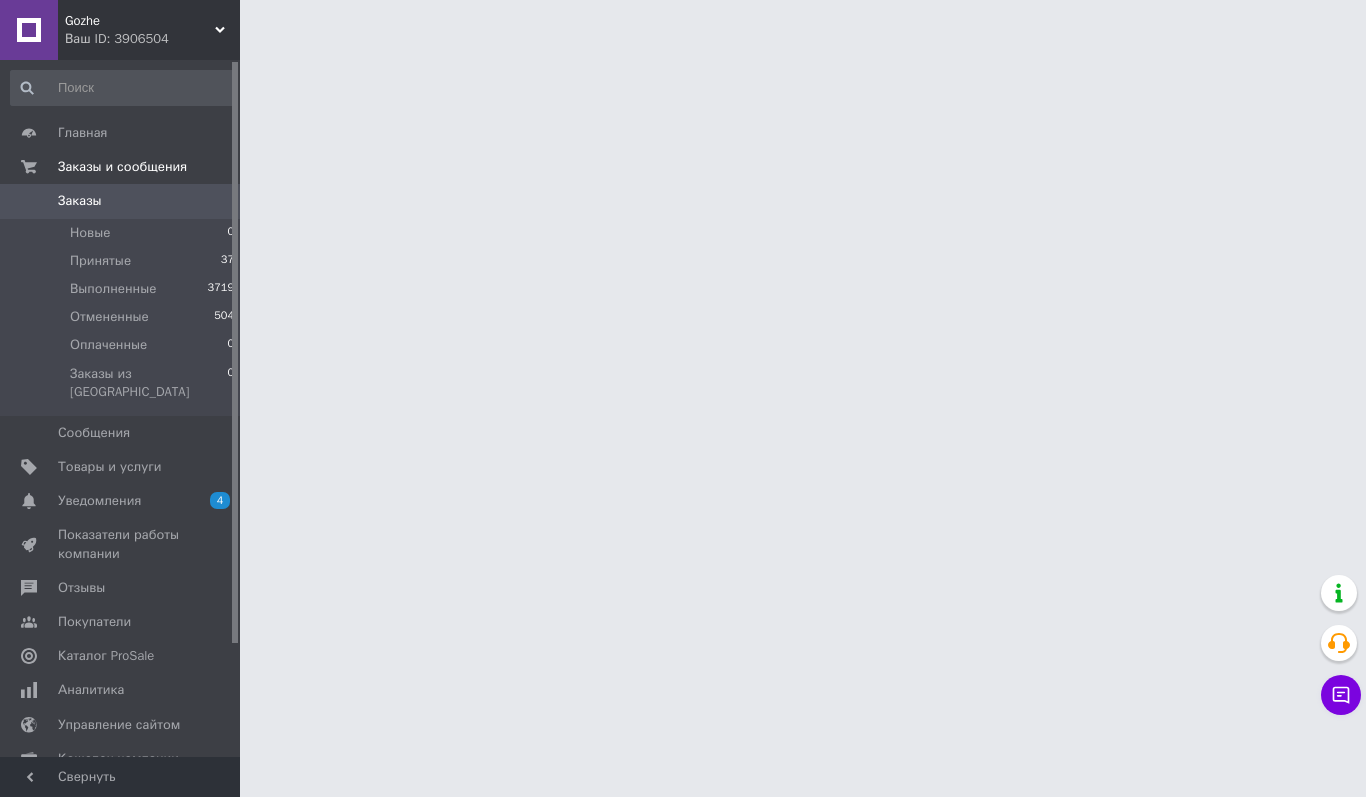 scroll, scrollTop: 0, scrollLeft: 0, axis: both 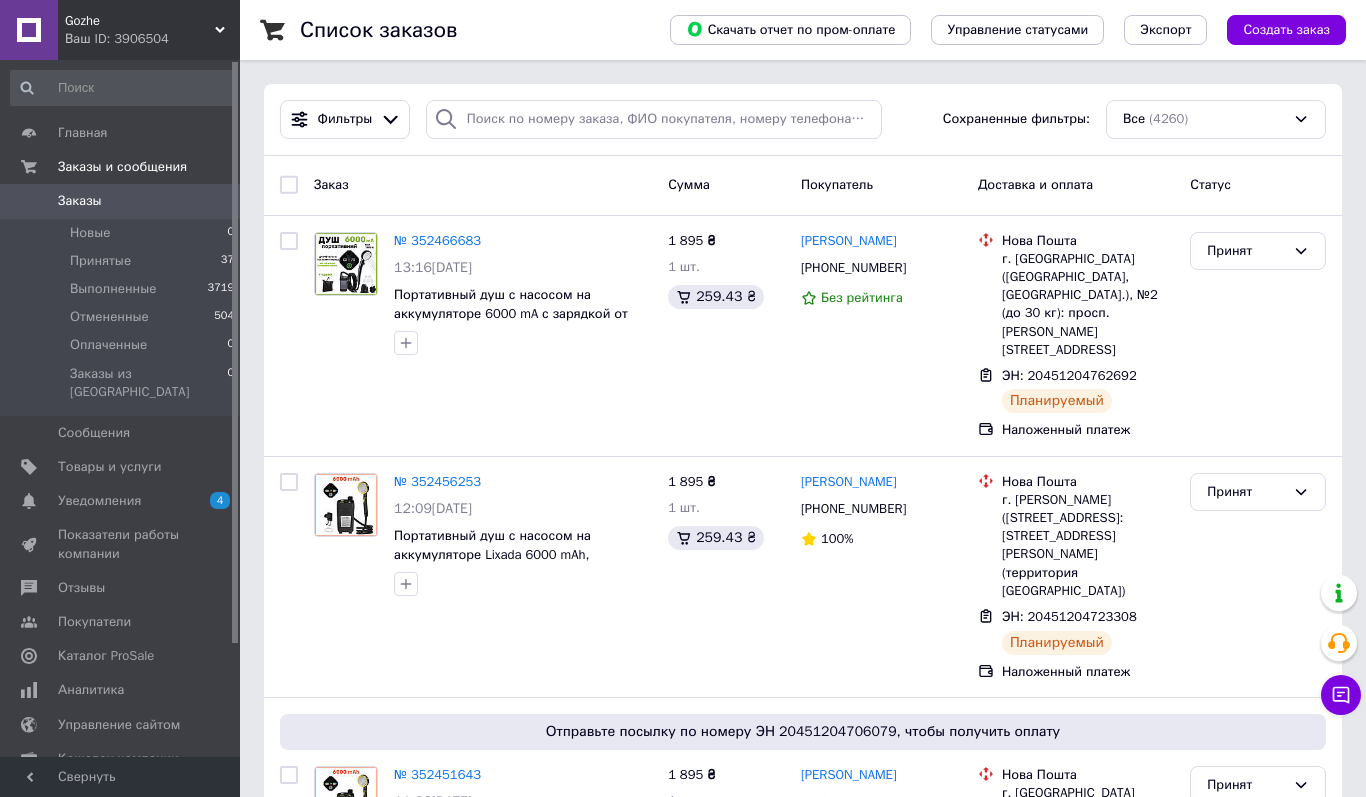 click on "Заказы 0" at bounding box center (123, 201) 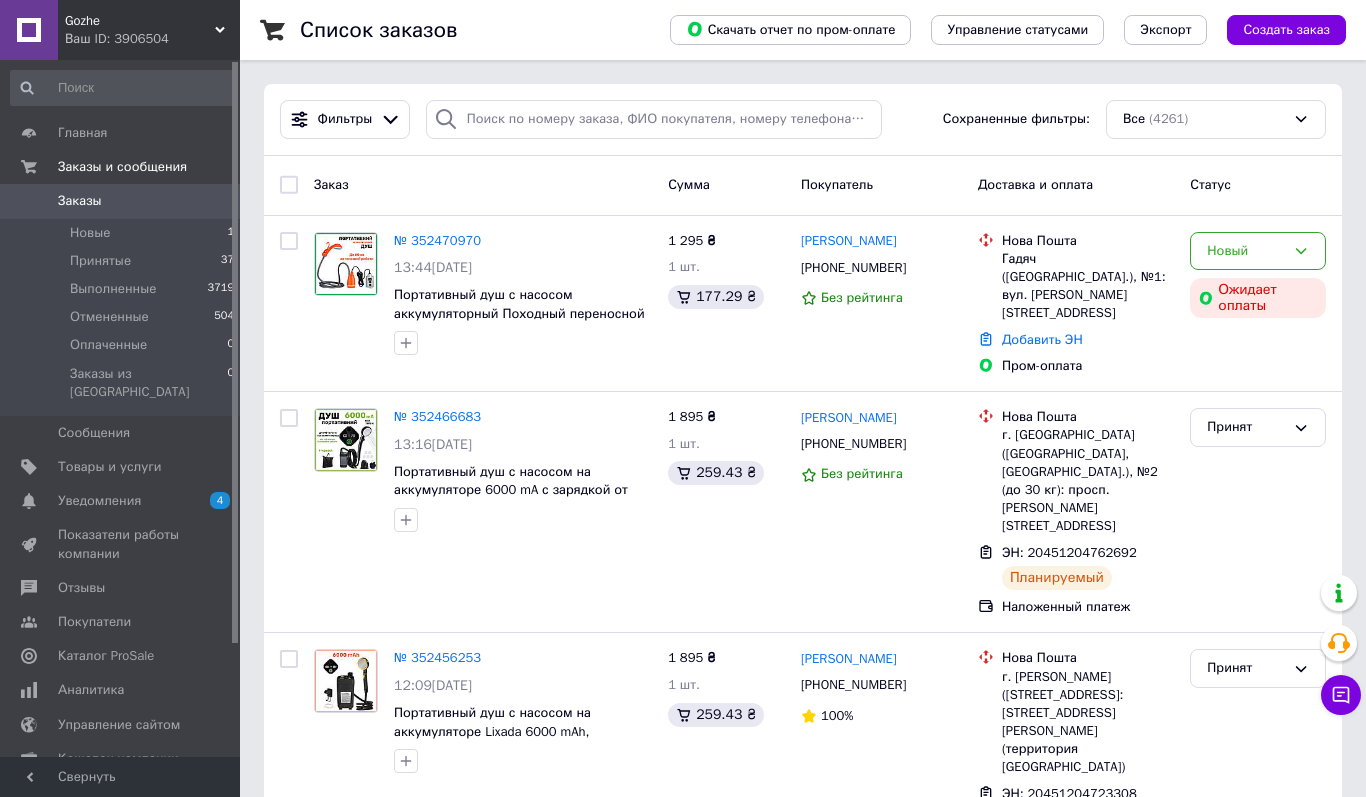click on "Заказы 0" at bounding box center [123, 201] 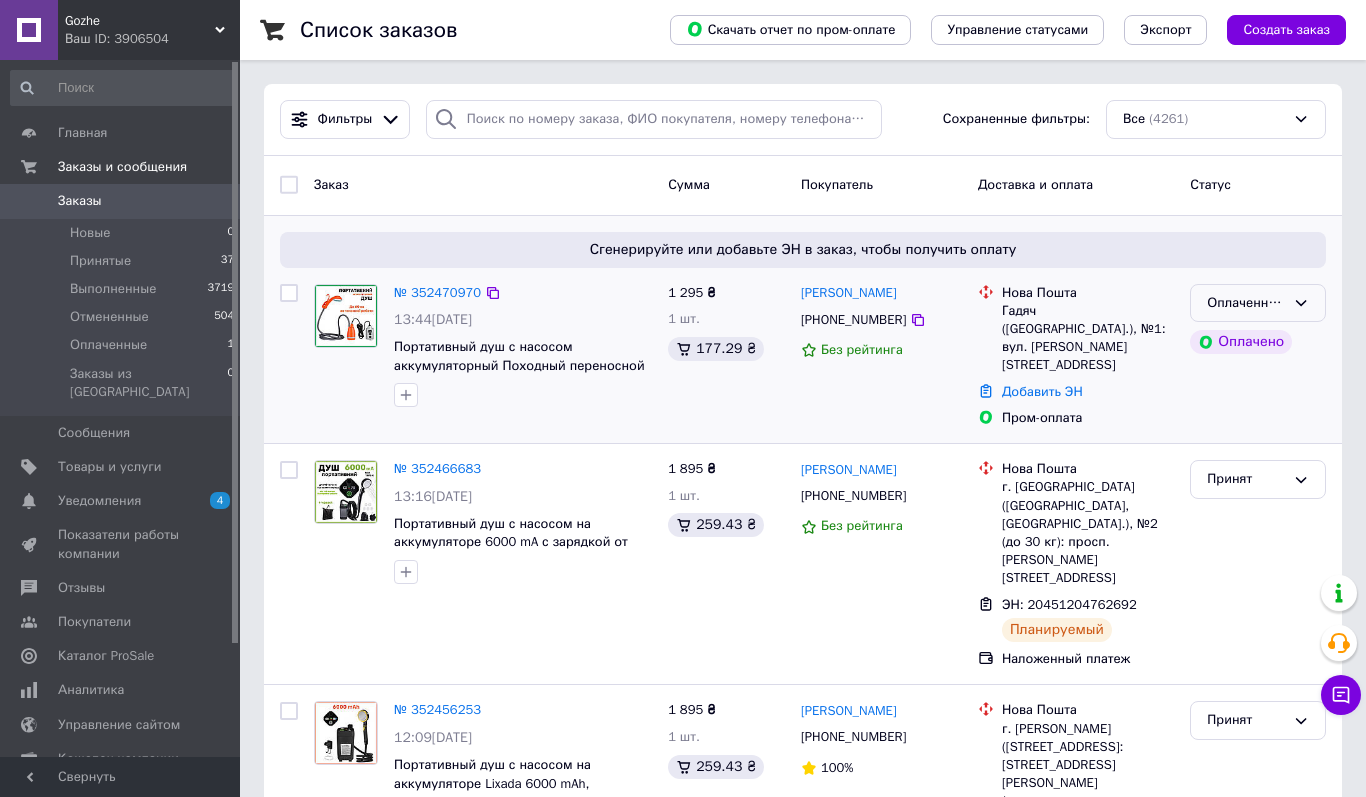 click 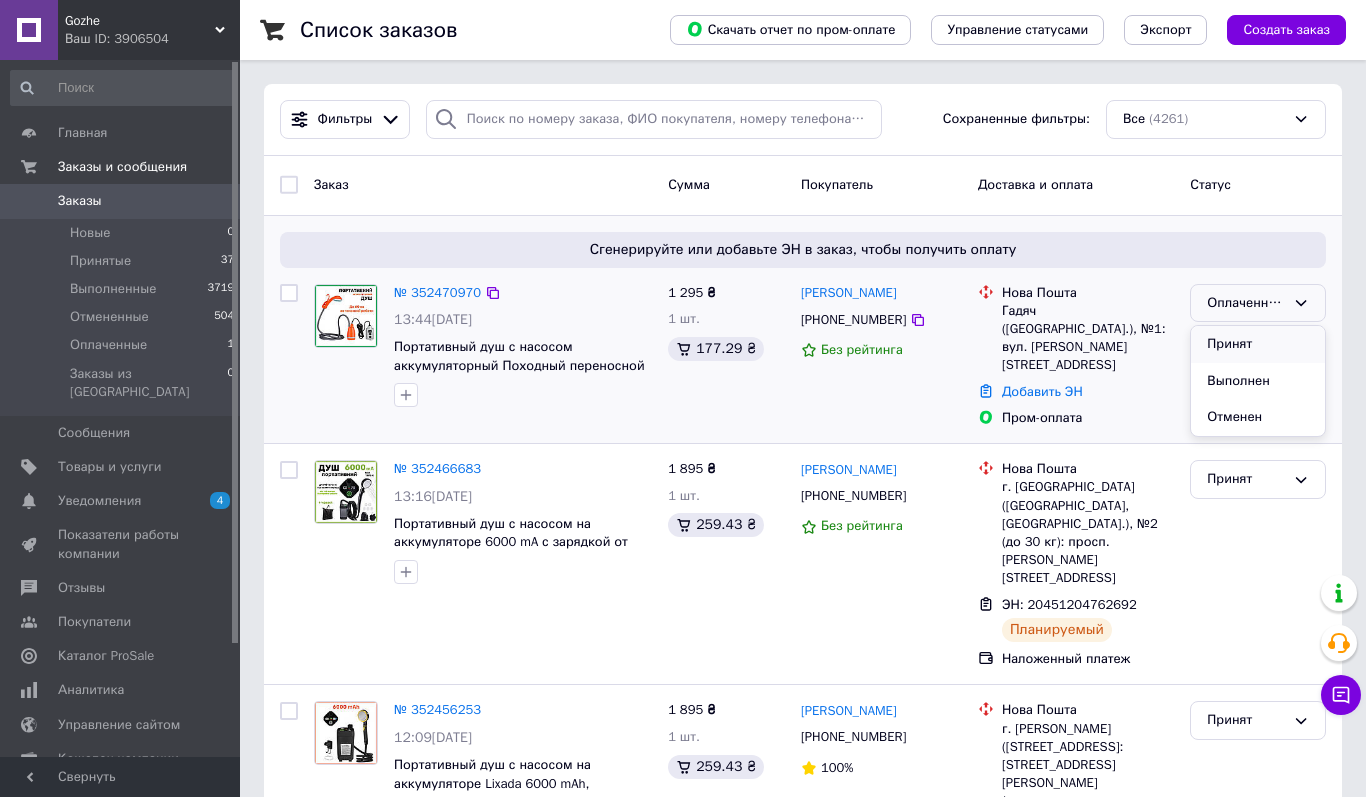 click on "Принят" at bounding box center [1258, 344] 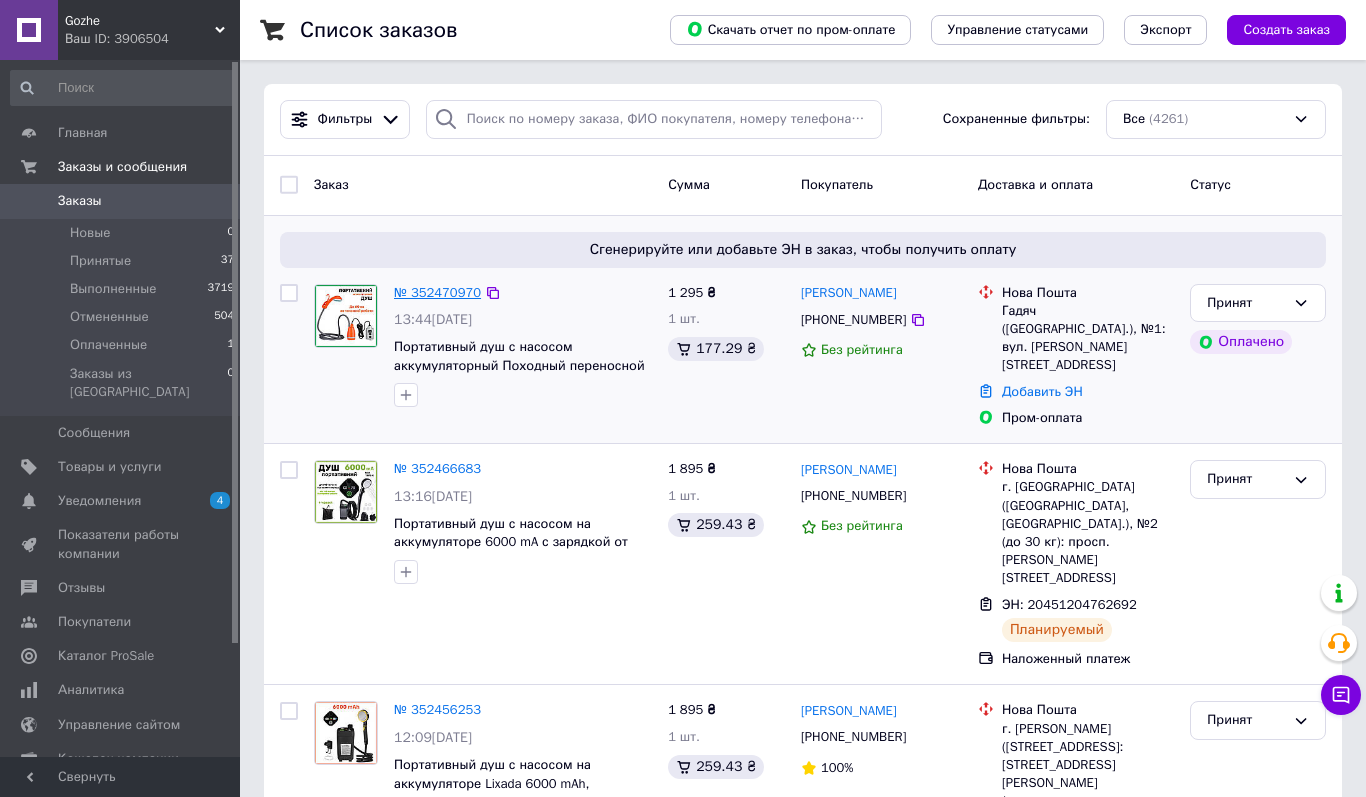 click on "№ 352470970" at bounding box center [437, 292] 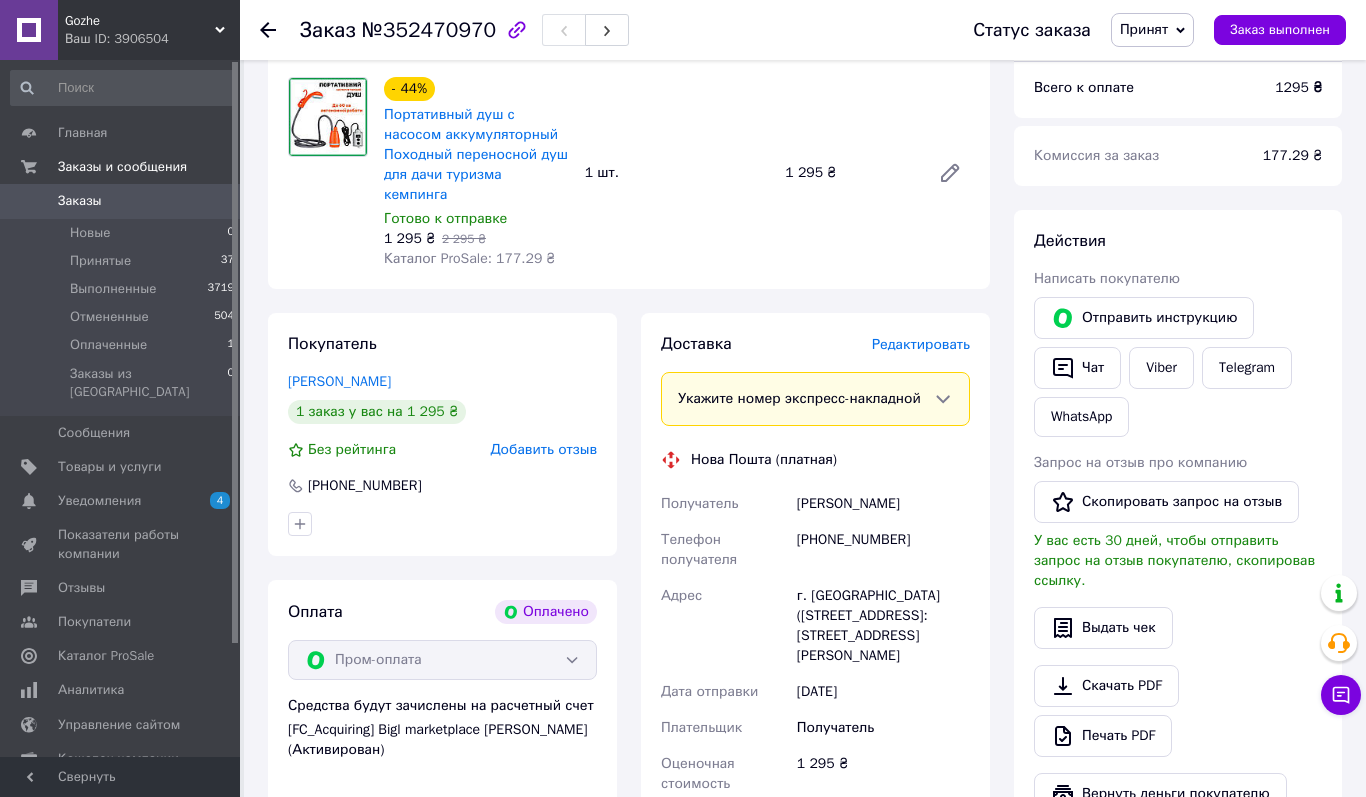 scroll, scrollTop: 737, scrollLeft: 0, axis: vertical 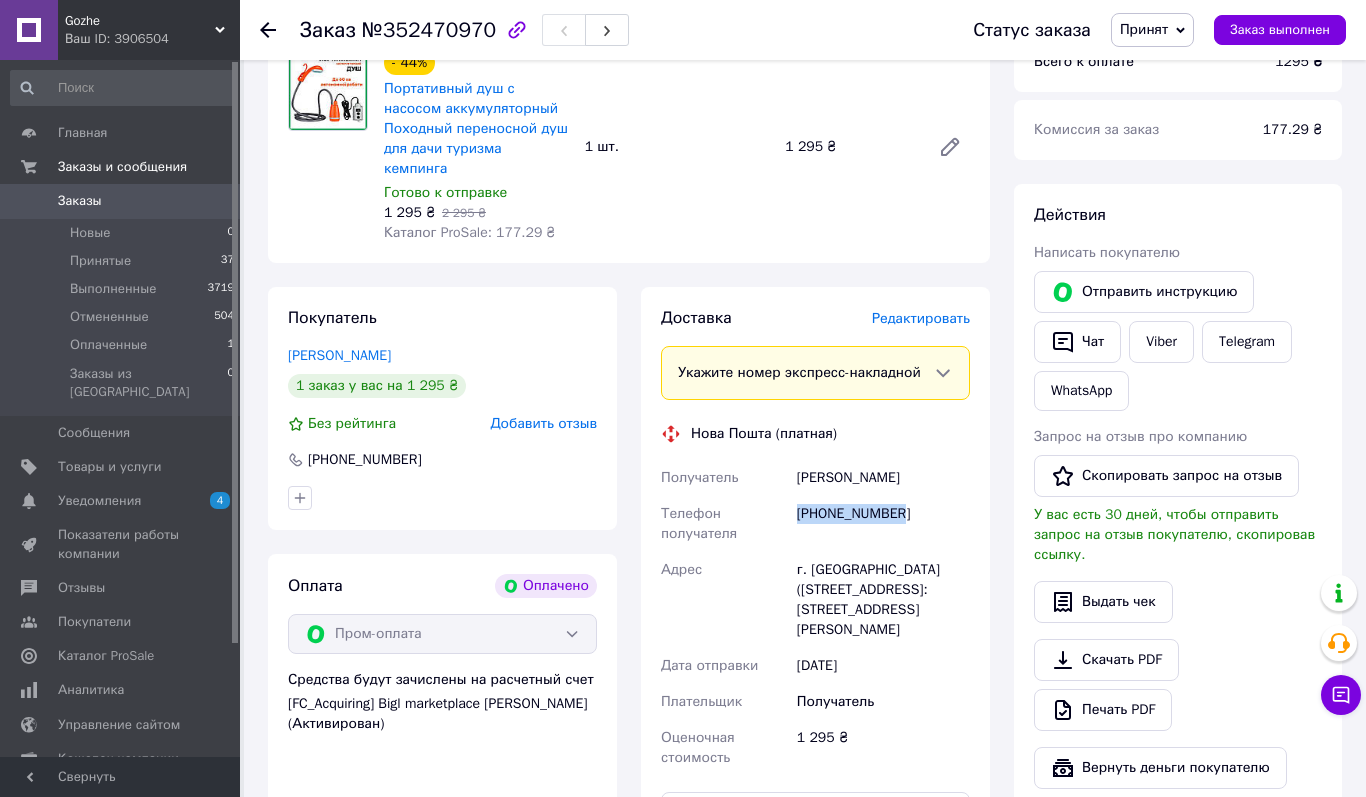 drag, startPoint x: 800, startPoint y: 530, endPoint x: 944, endPoint y: 531, distance: 144.00348 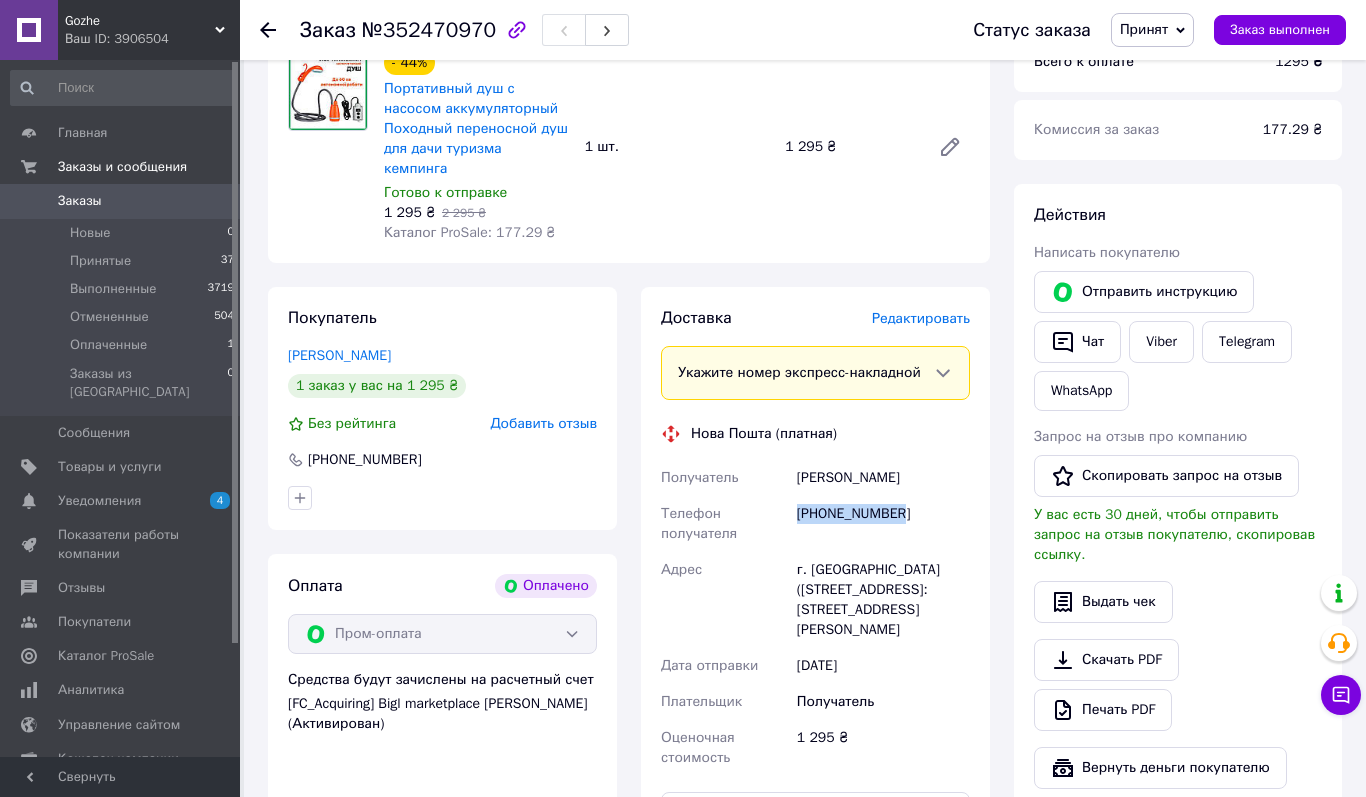 drag, startPoint x: 798, startPoint y: 497, endPoint x: 933, endPoint y: 497, distance: 135 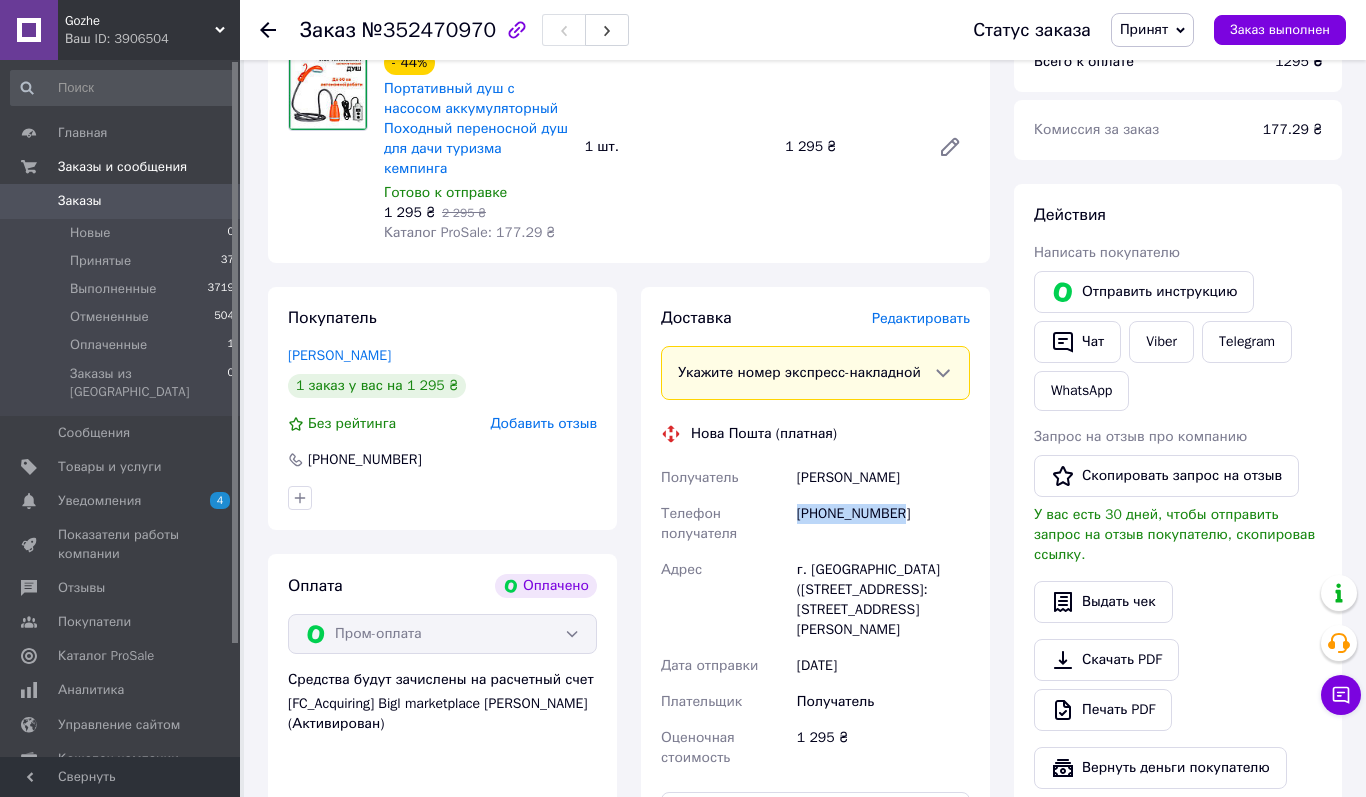 copy on "[PERSON_NAME]" 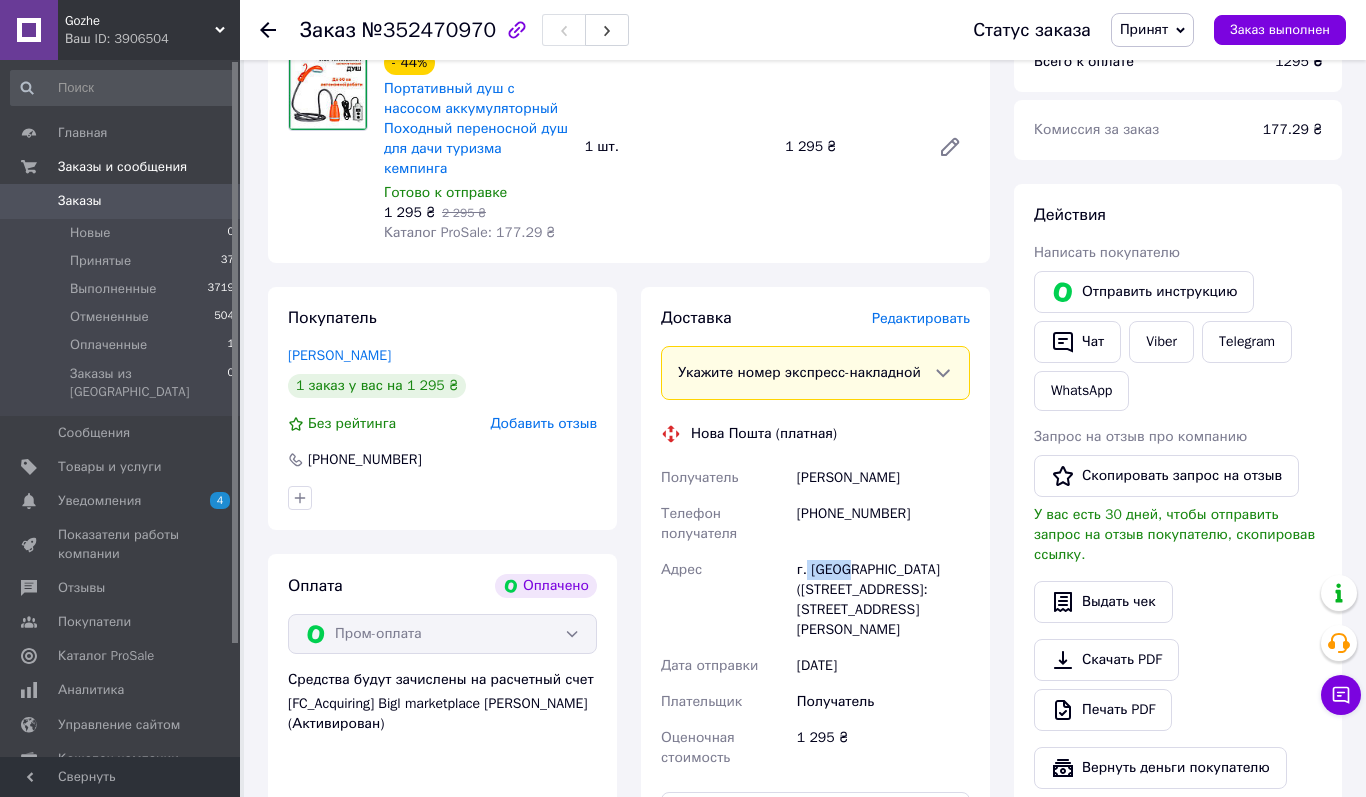 drag, startPoint x: 807, startPoint y: 589, endPoint x: 846, endPoint y: 590, distance: 39.012817 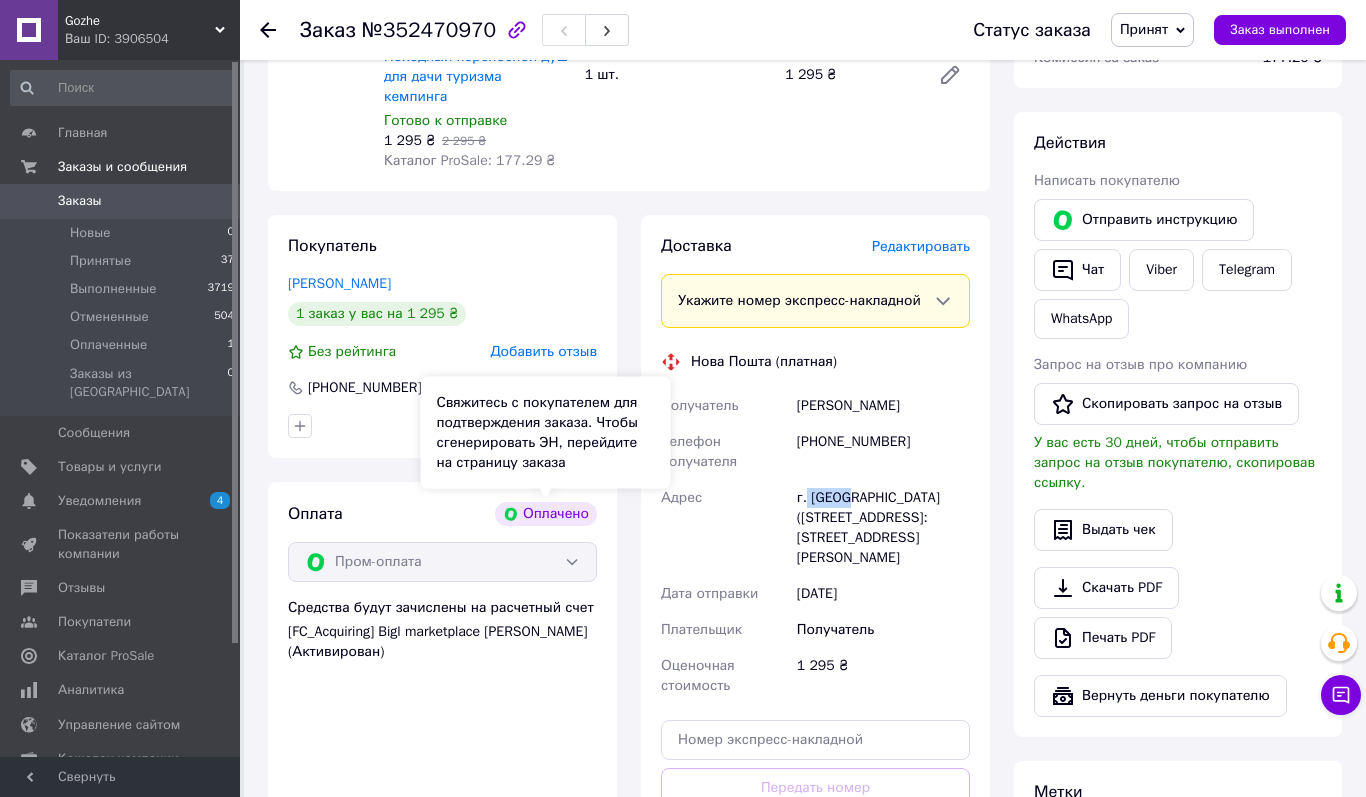 scroll, scrollTop: 941, scrollLeft: 0, axis: vertical 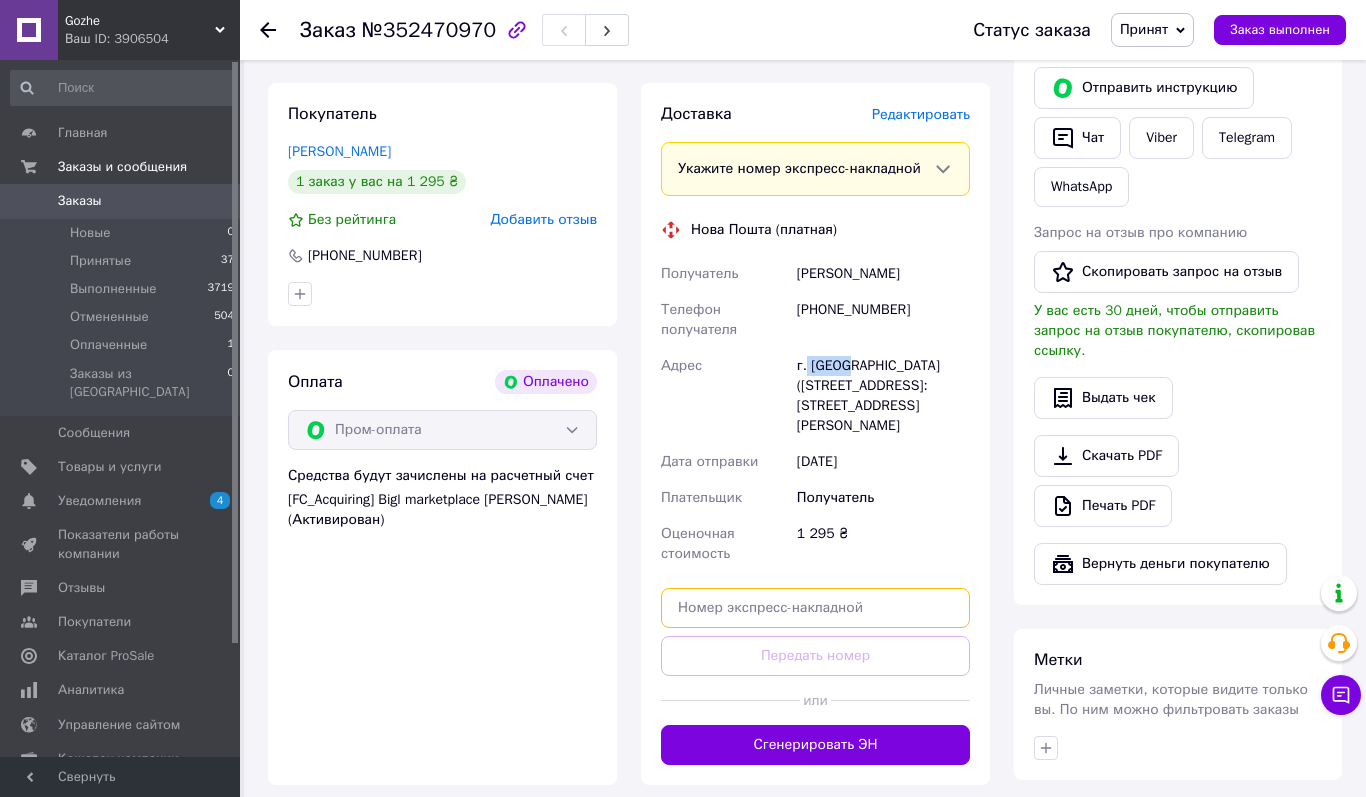 click at bounding box center (815, 608) 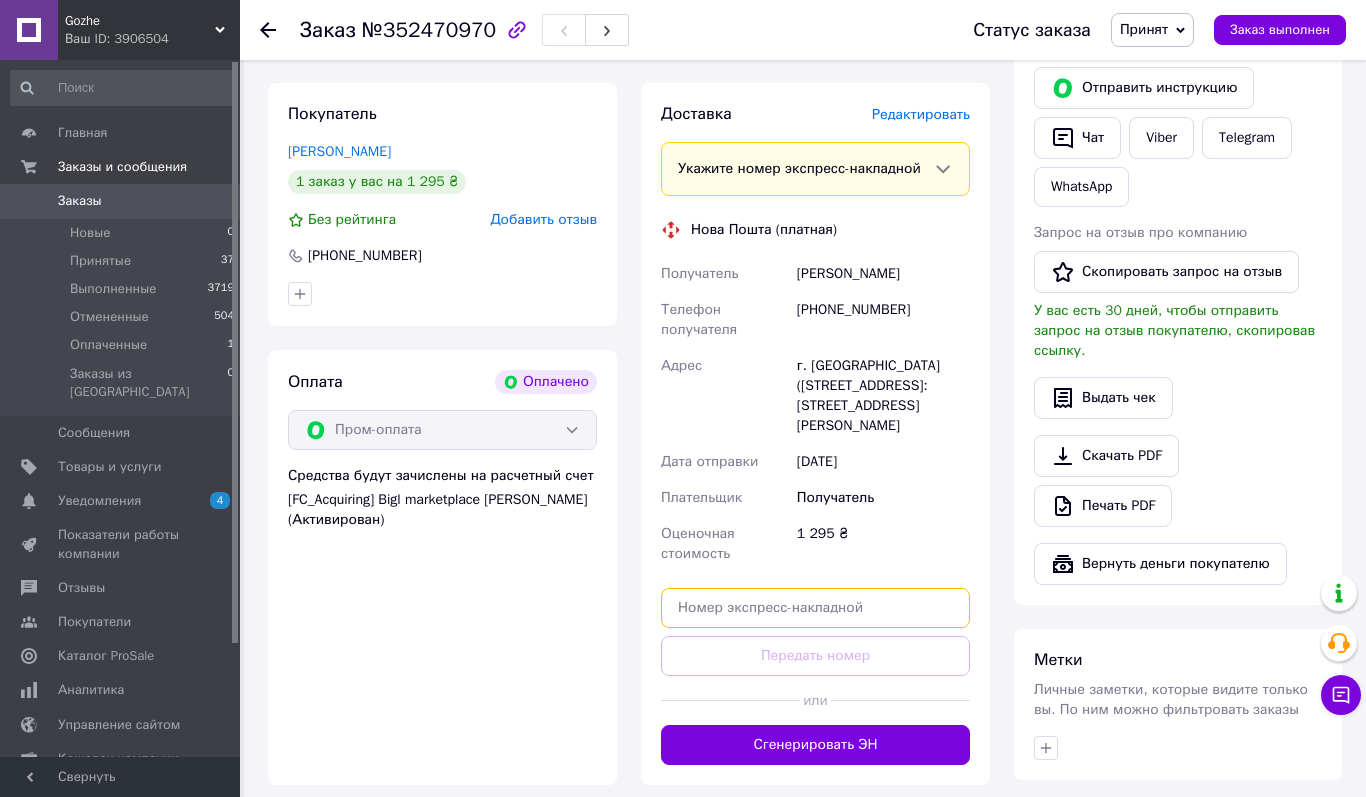 paste on "20451204773222" 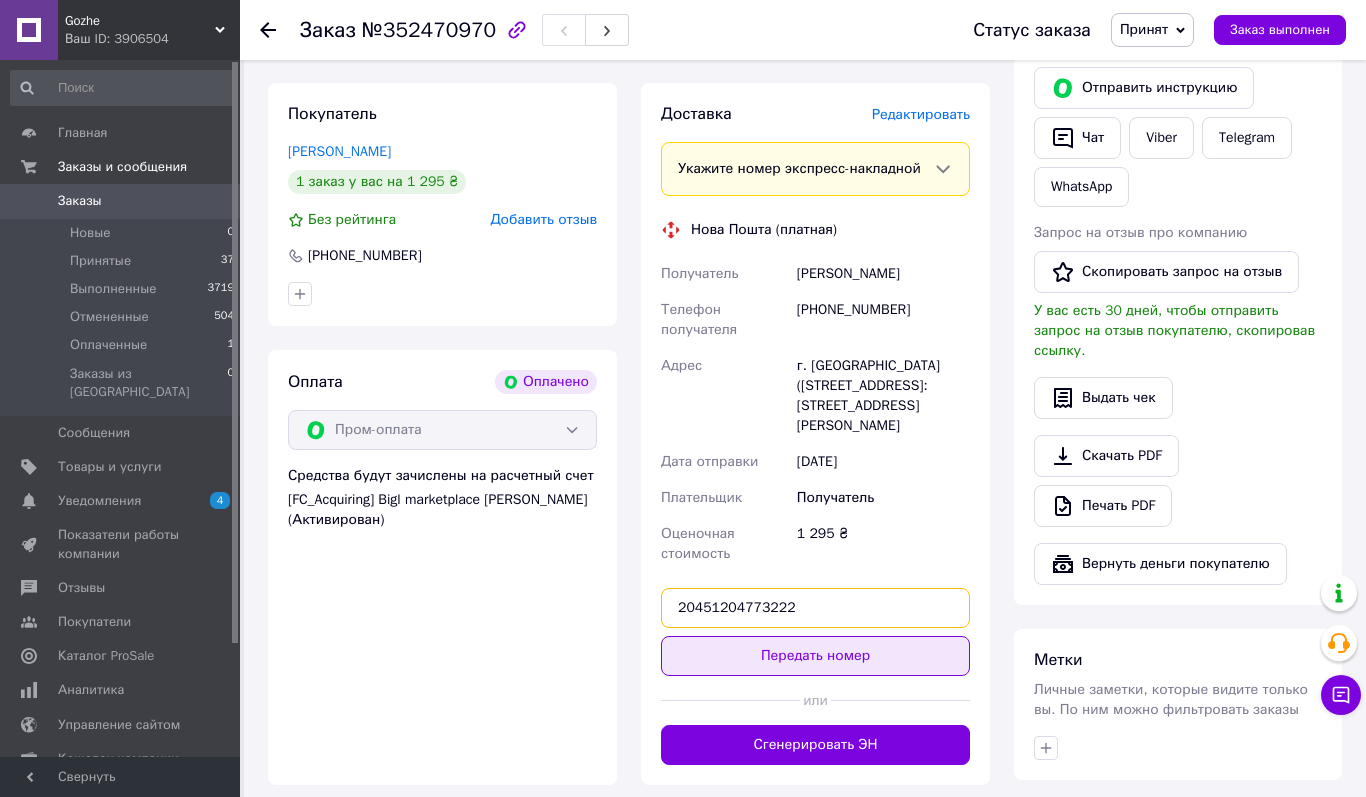 type on "20451204773222" 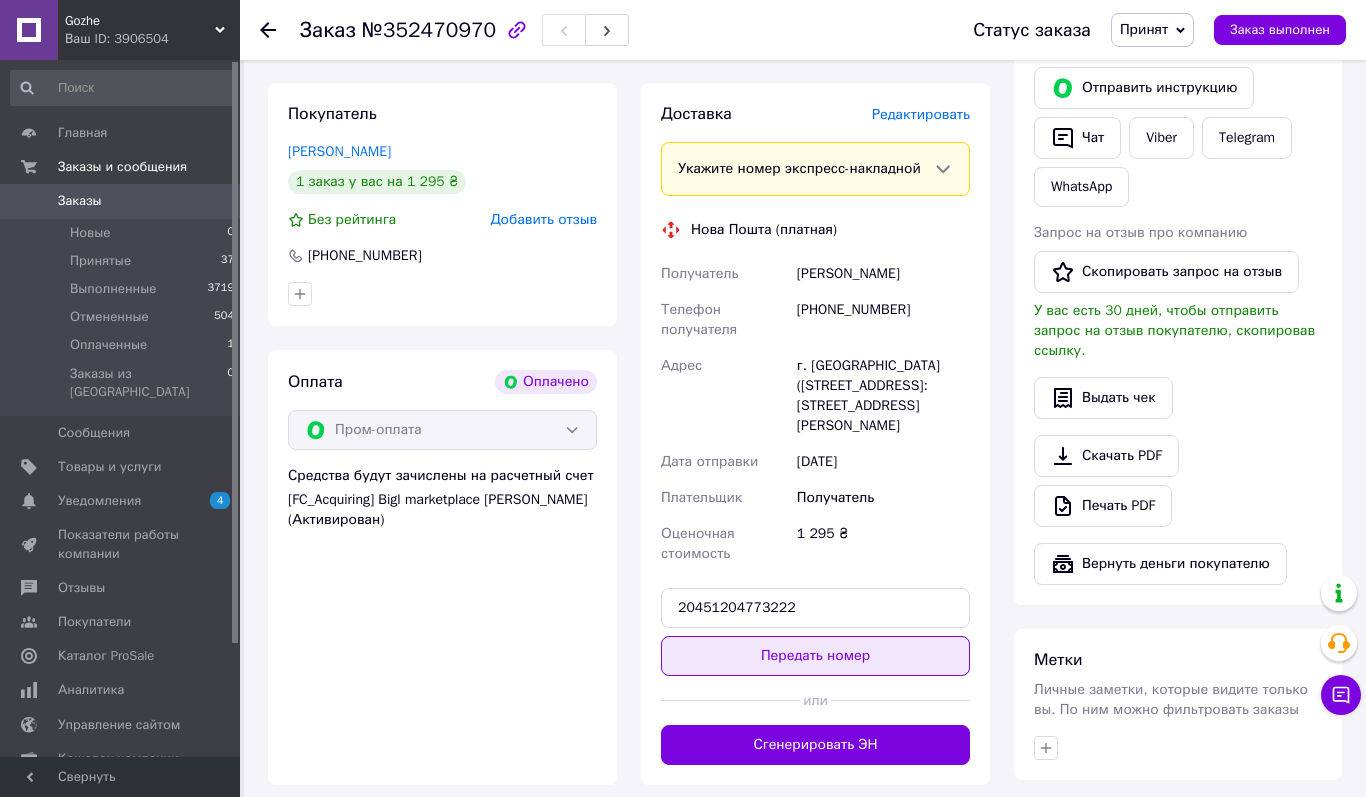 click on "Передать номер" at bounding box center (815, 656) 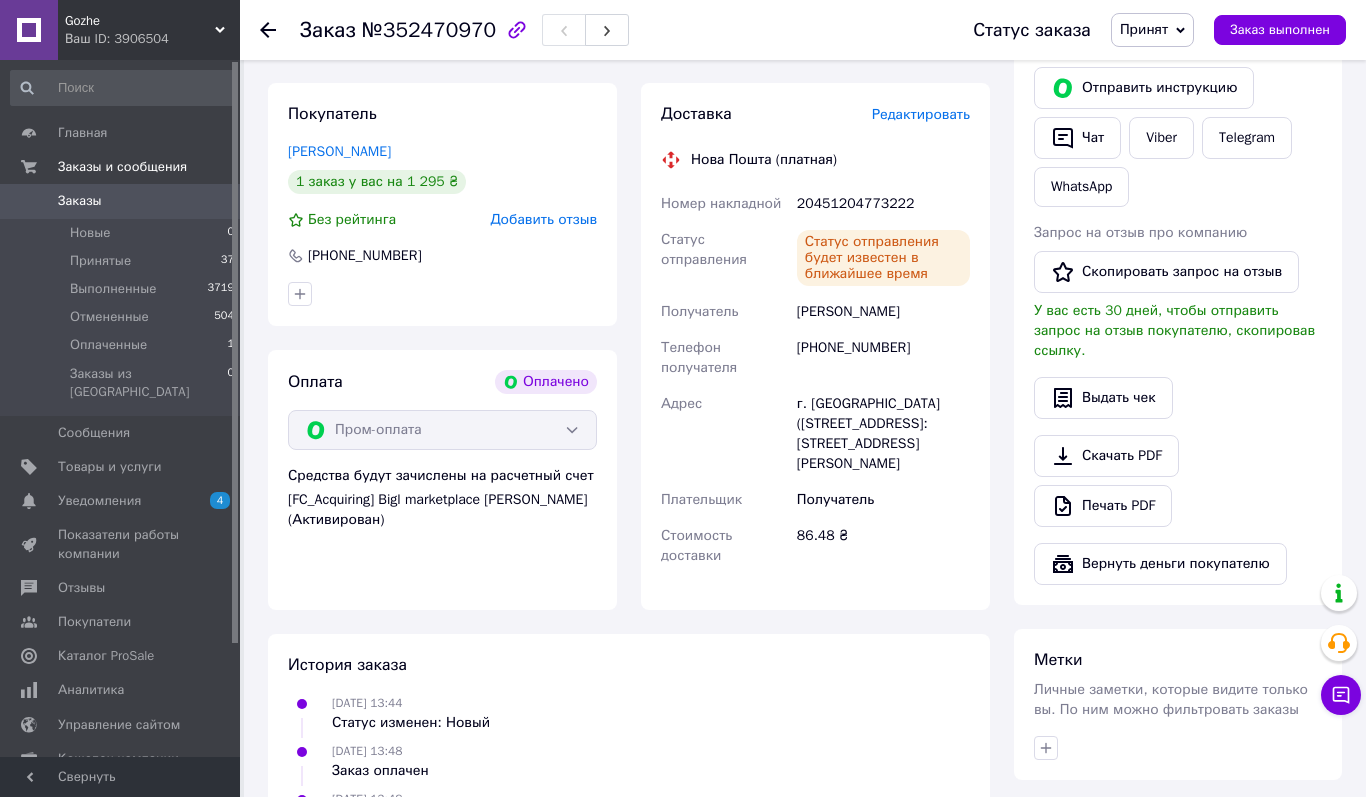 click on "Заказы" at bounding box center [121, 201] 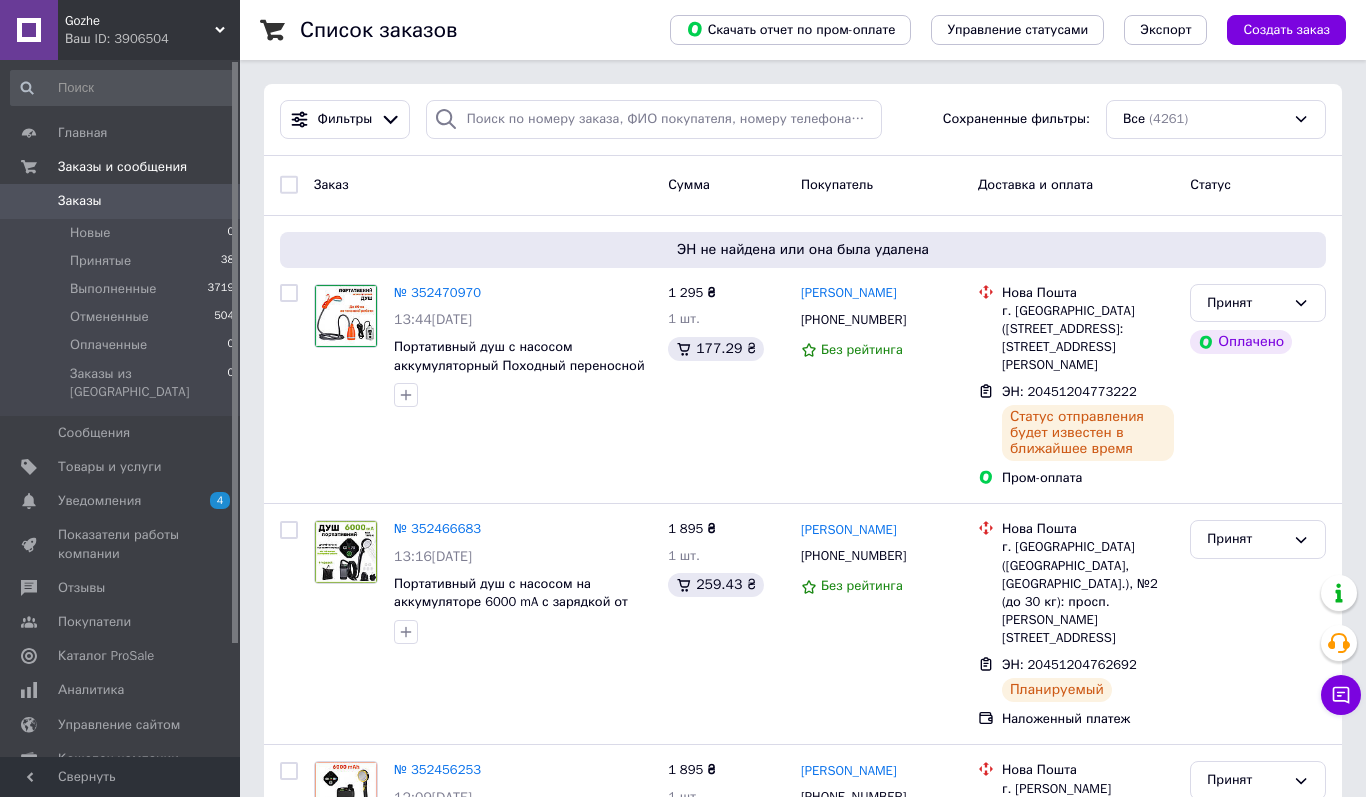 click on "Заказы" at bounding box center (80, 201) 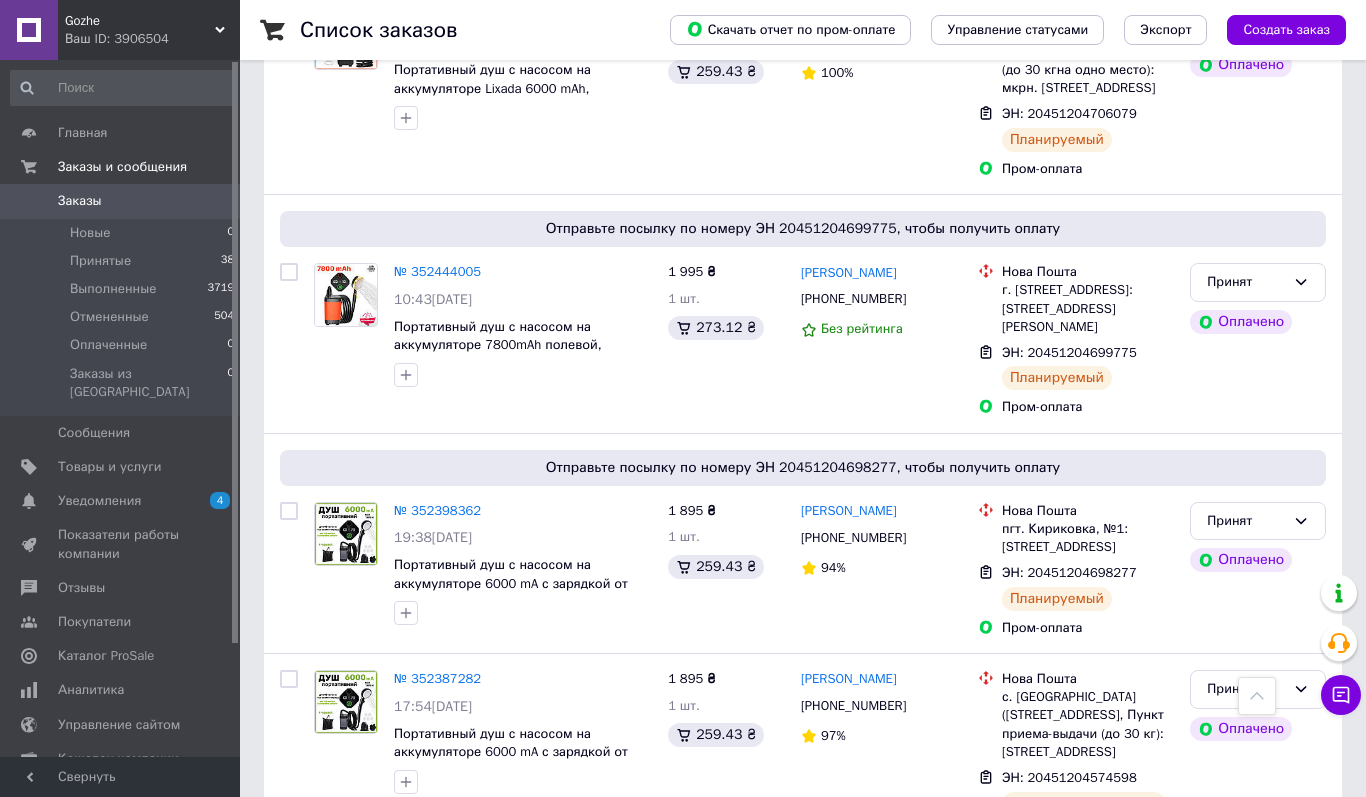 scroll, scrollTop: 1231, scrollLeft: 0, axis: vertical 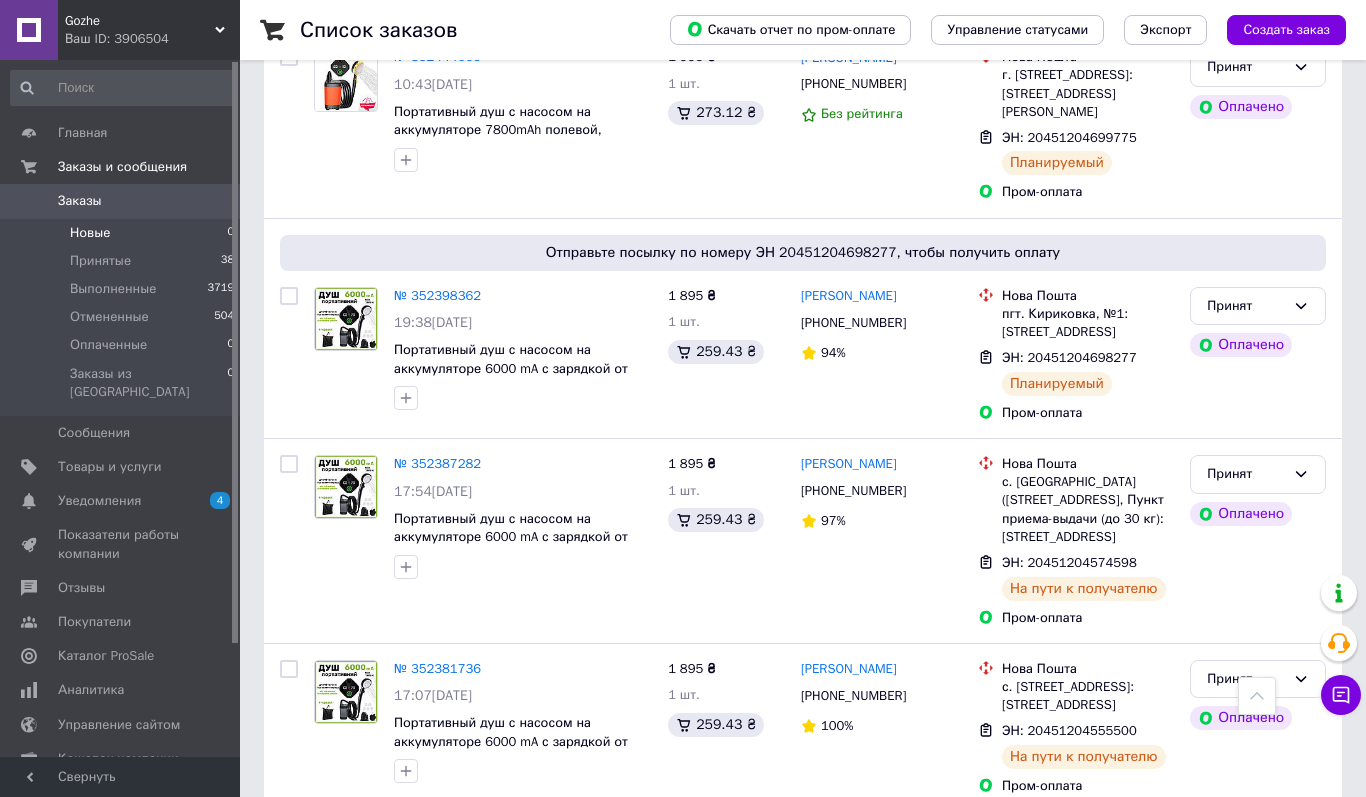 click on "Новые" at bounding box center [90, 233] 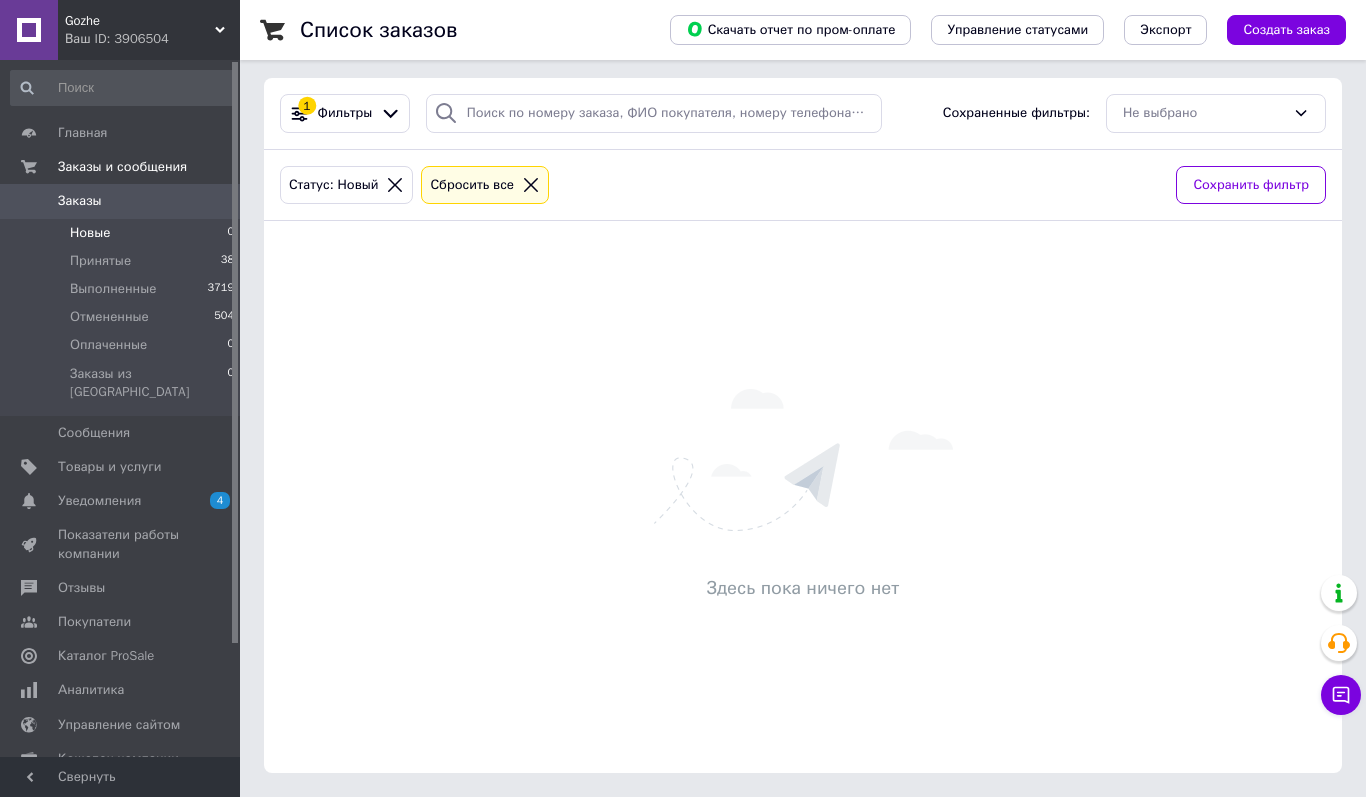 scroll, scrollTop: 0, scrollLeft: 0, axis: both 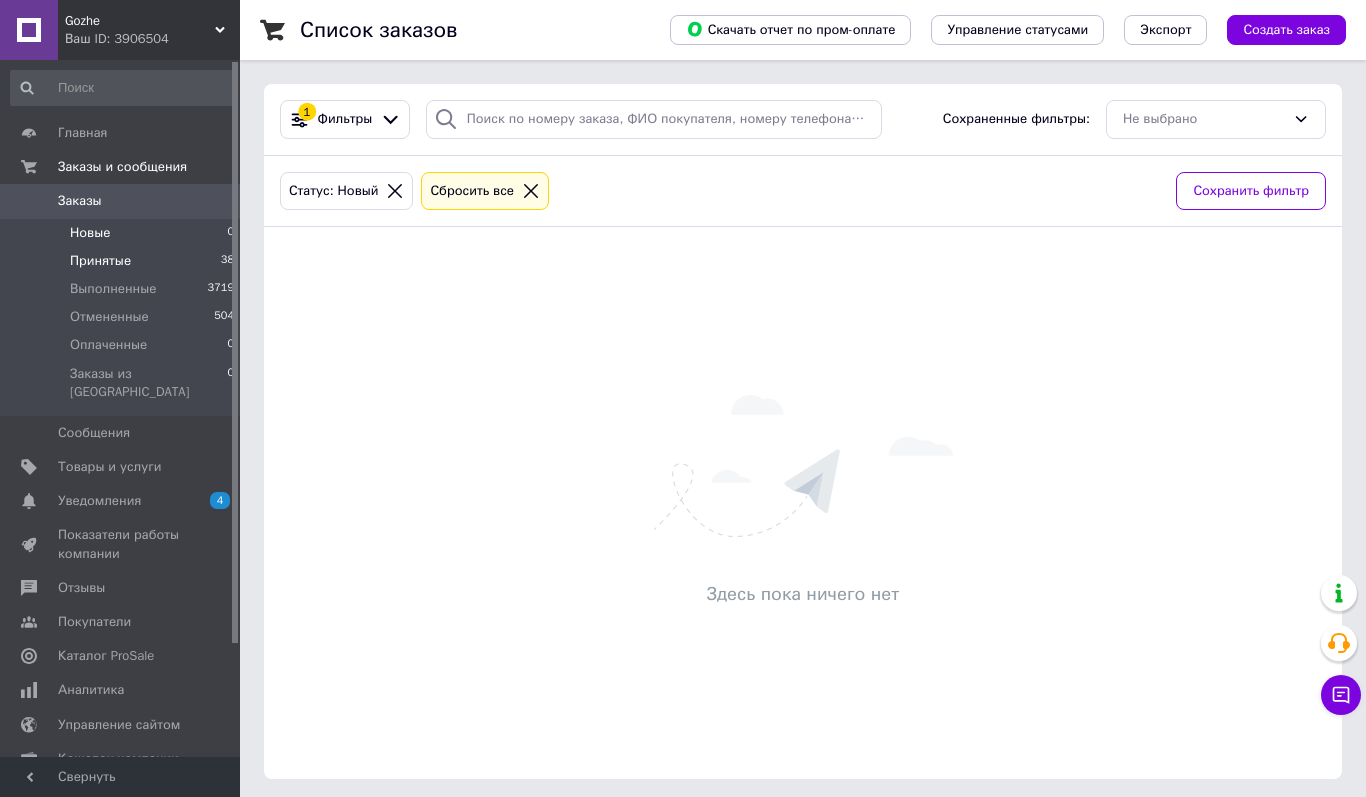 click on "Принятые 38" at bounding box center (123, 261) 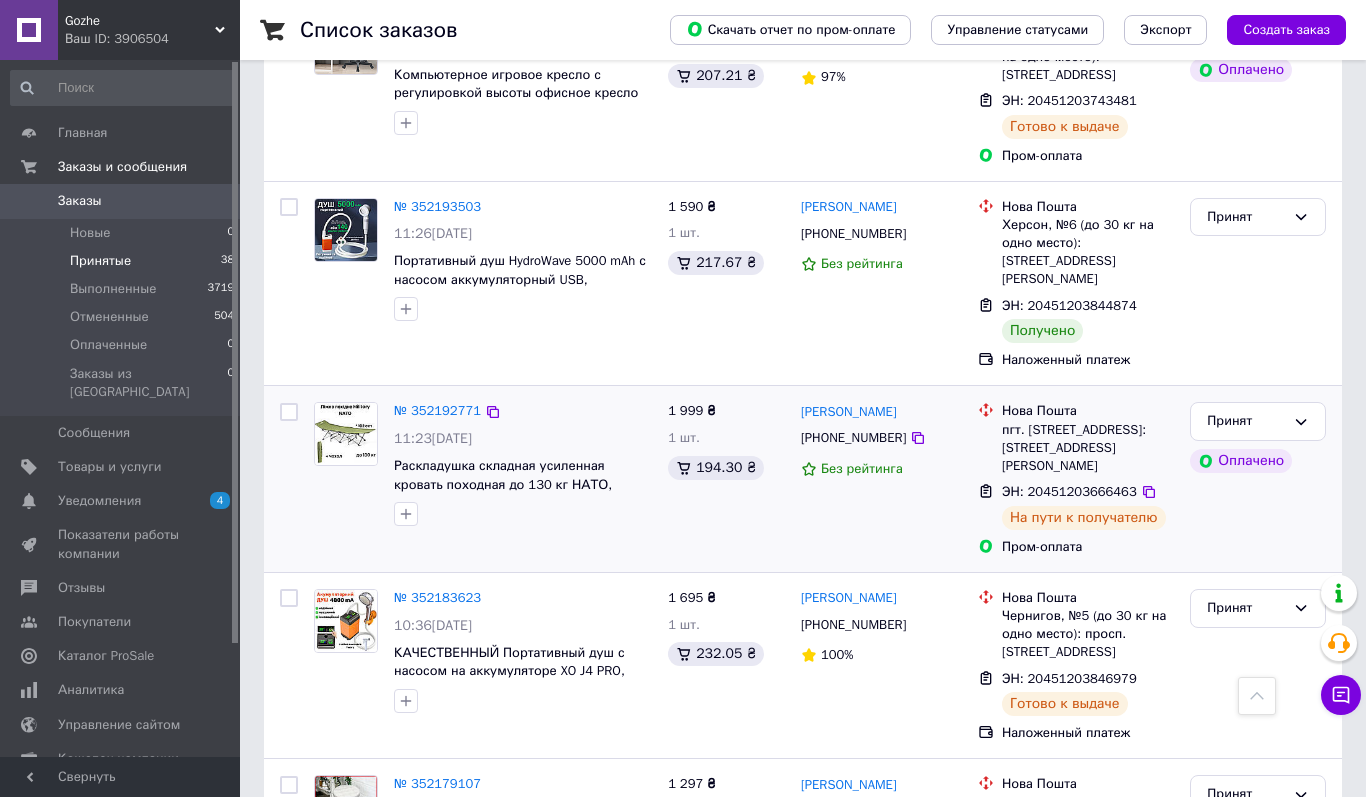 scroll, scrollTop: 4655, scrollLeft: 0, axis: vertical 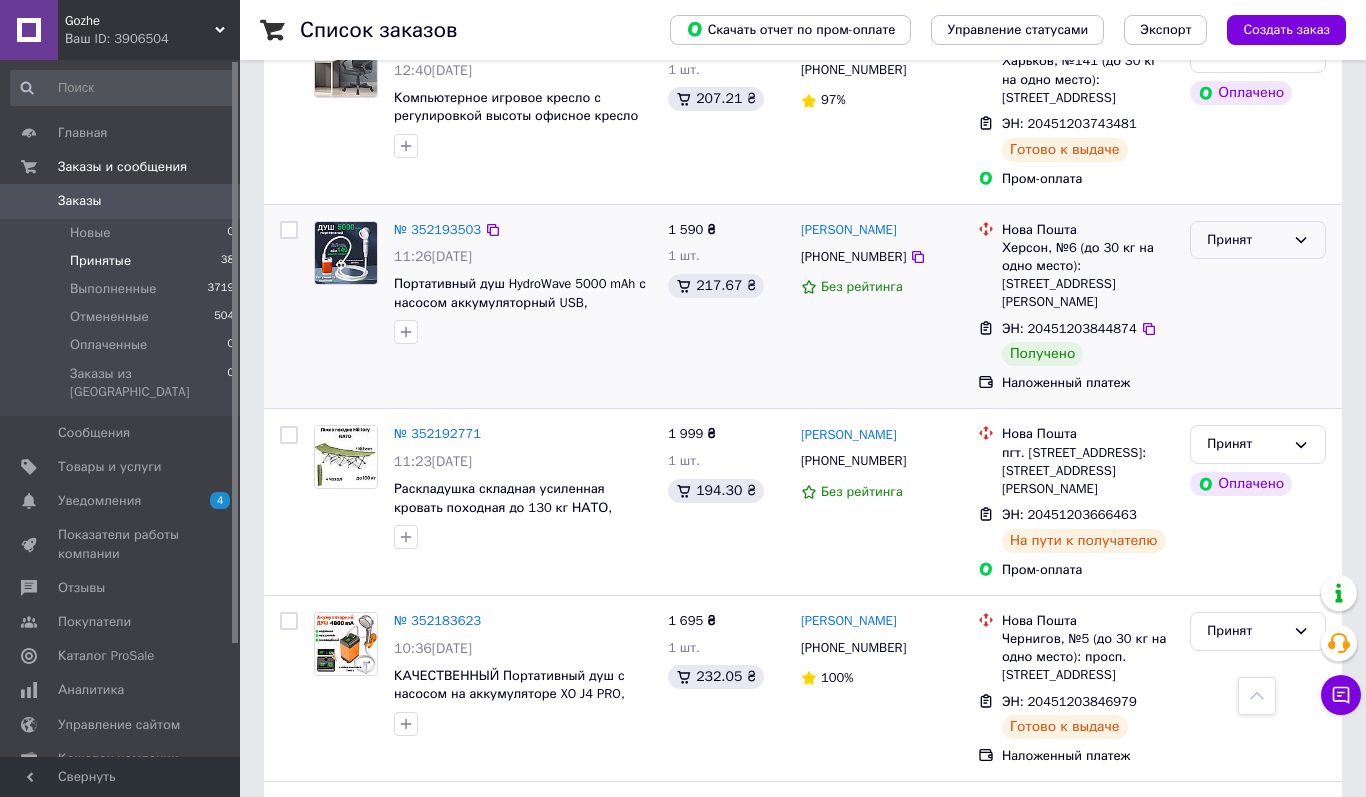 click on "Принят" at bounding box center [1246, 240] 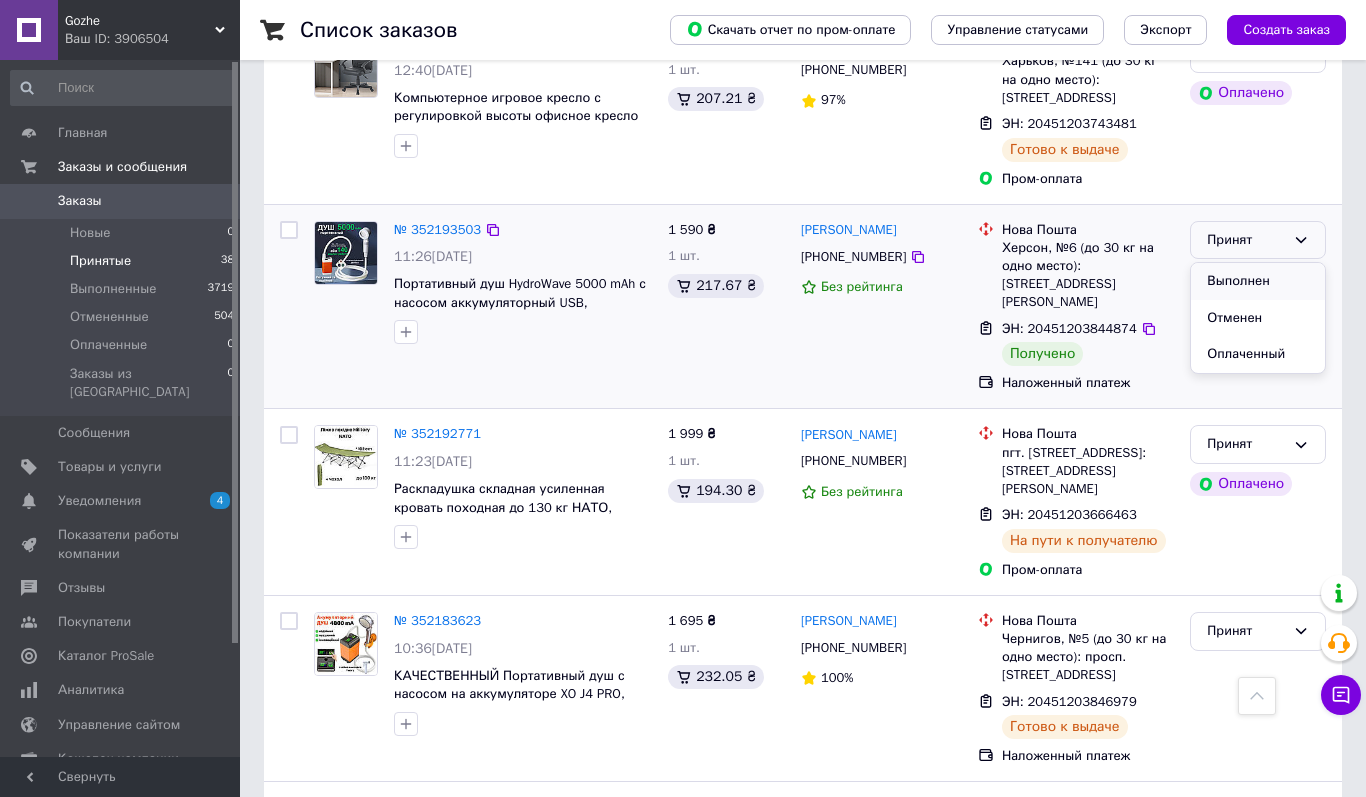 click on "Выполнен" at bounding box center (1258, 281) 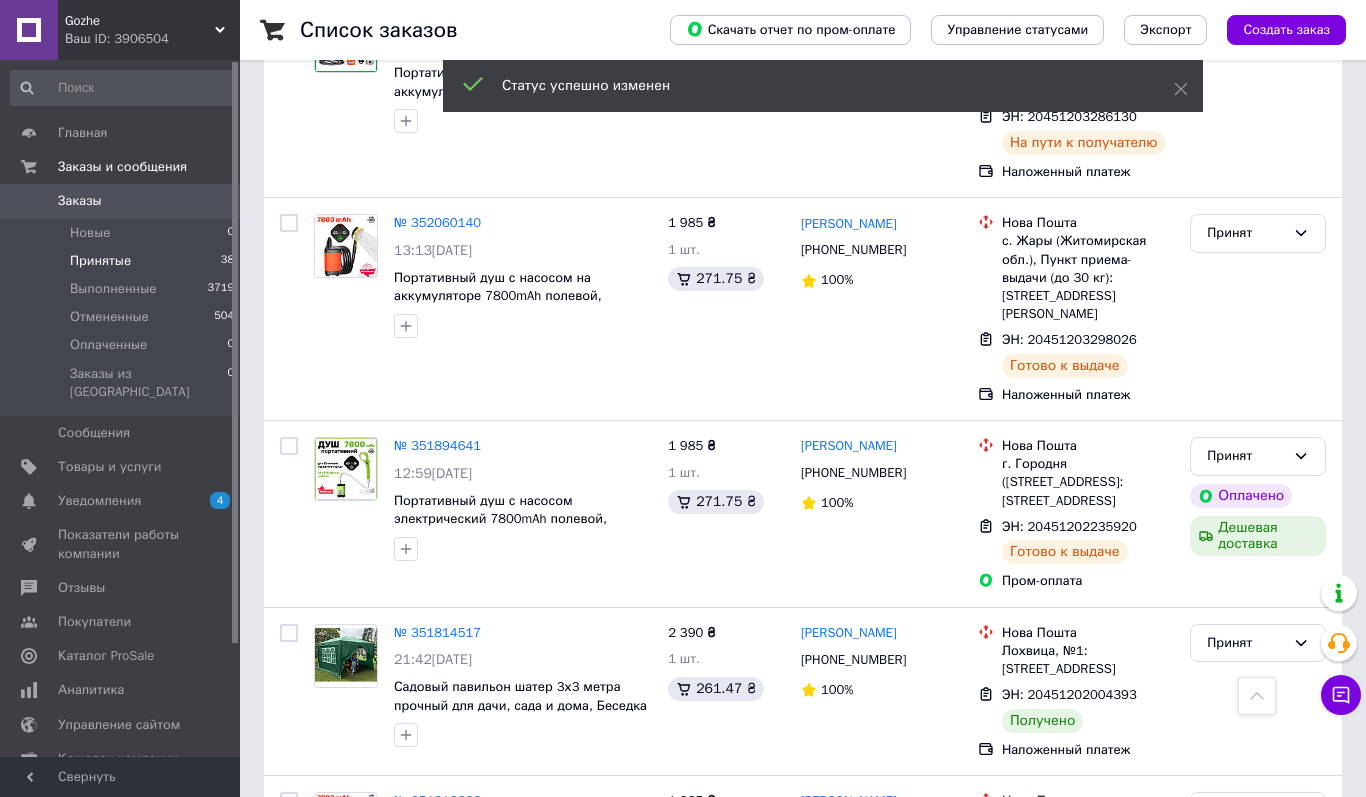 scroll, scrollTop: 6297, scrollLeft: 0, axis: vertical 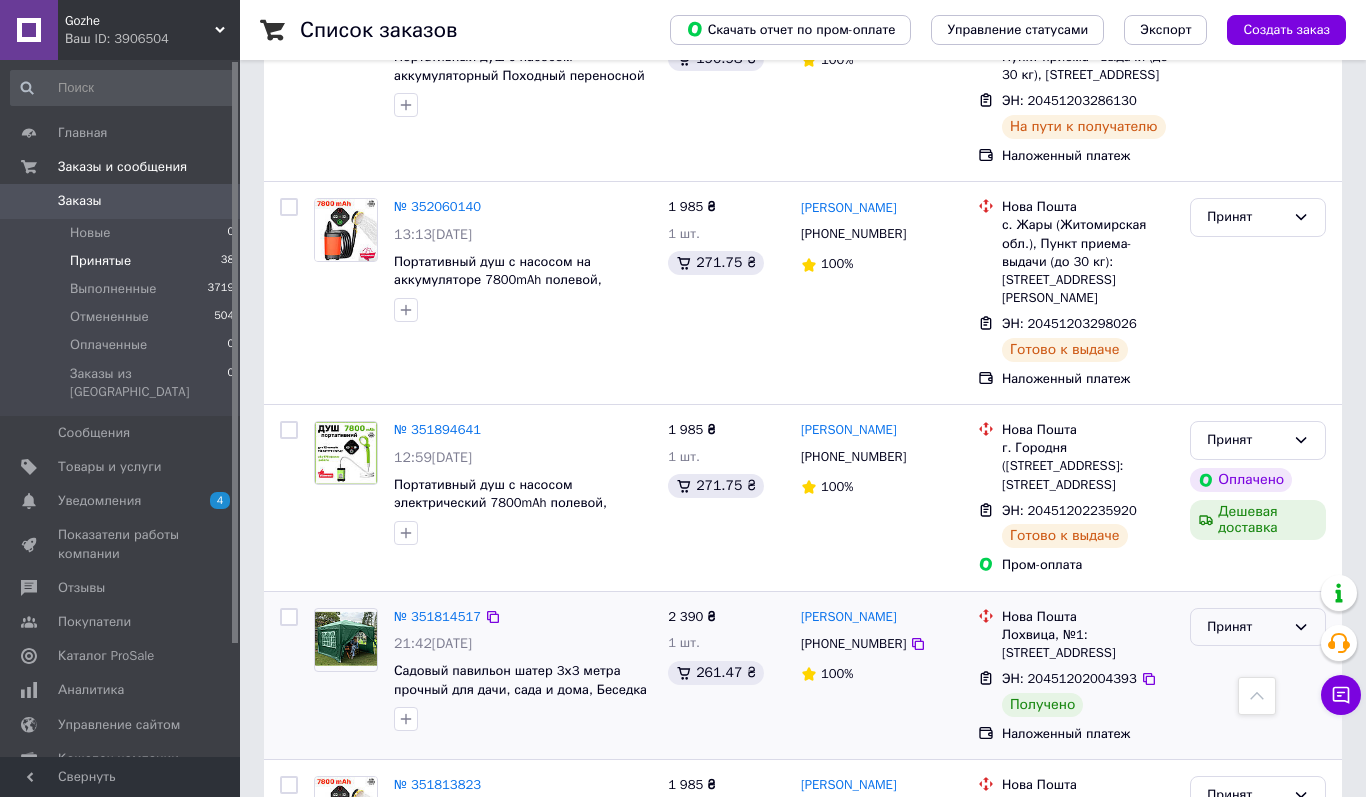 click on "Принят" at bounding box center (1258, 627) 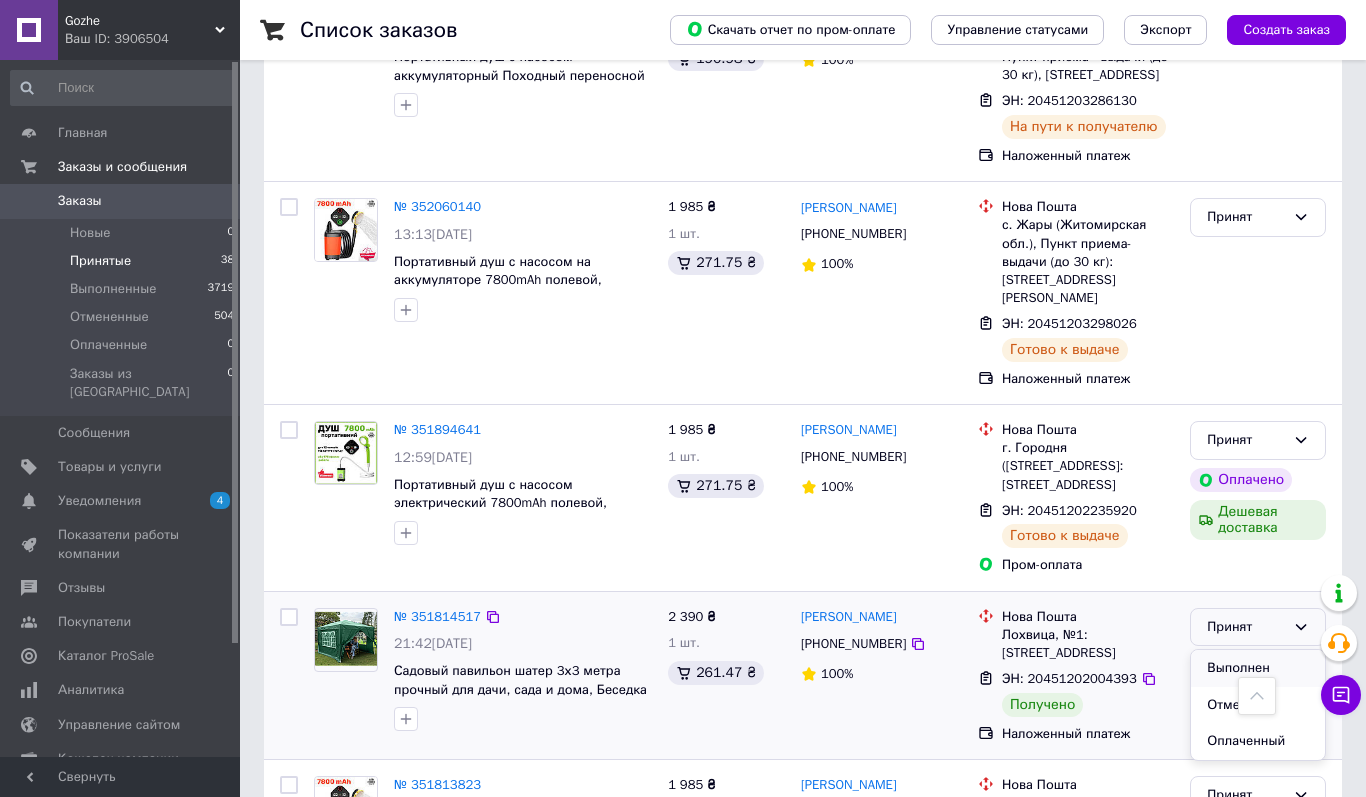 click on "Выполнен" at bounding box center (1258, 668) 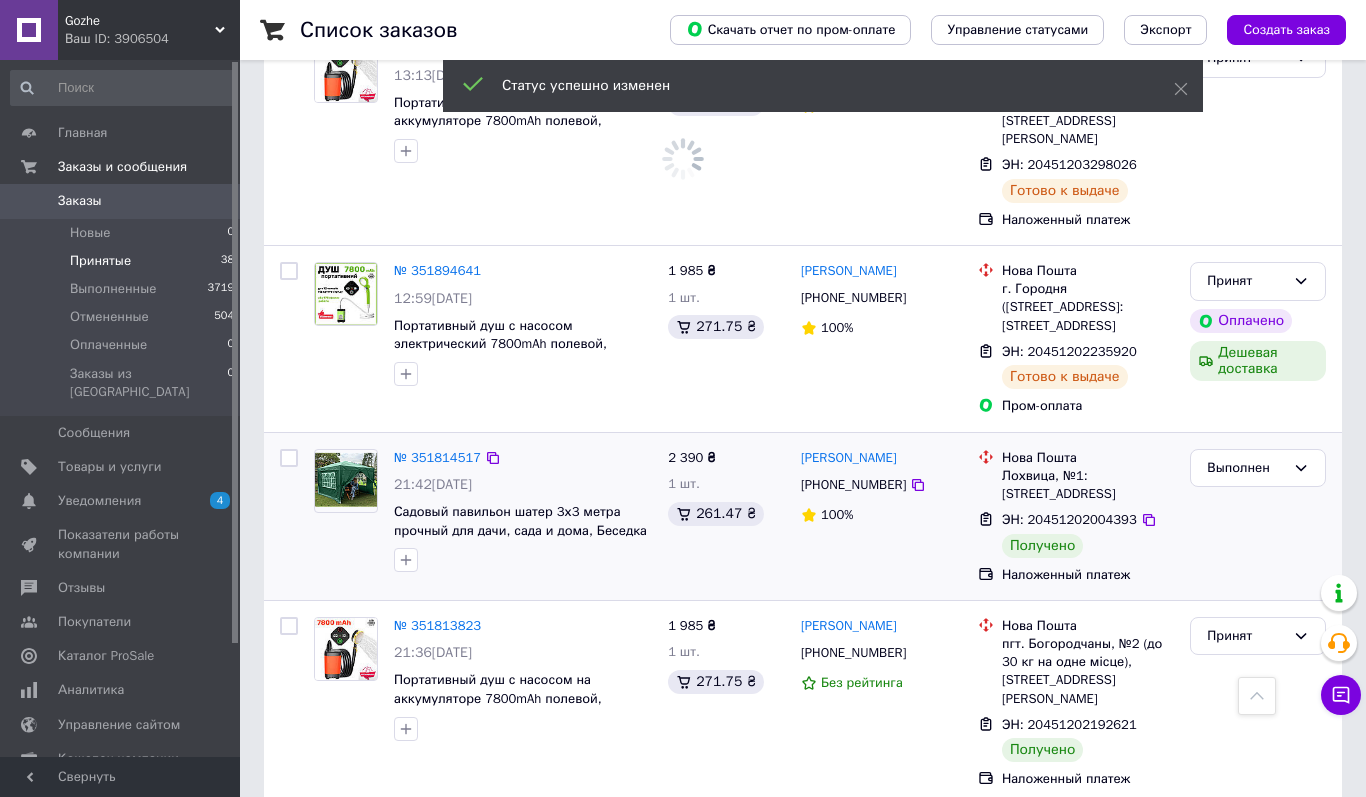scroll, scrollTop: 6485, scrollLeft: 0, axis: vertical 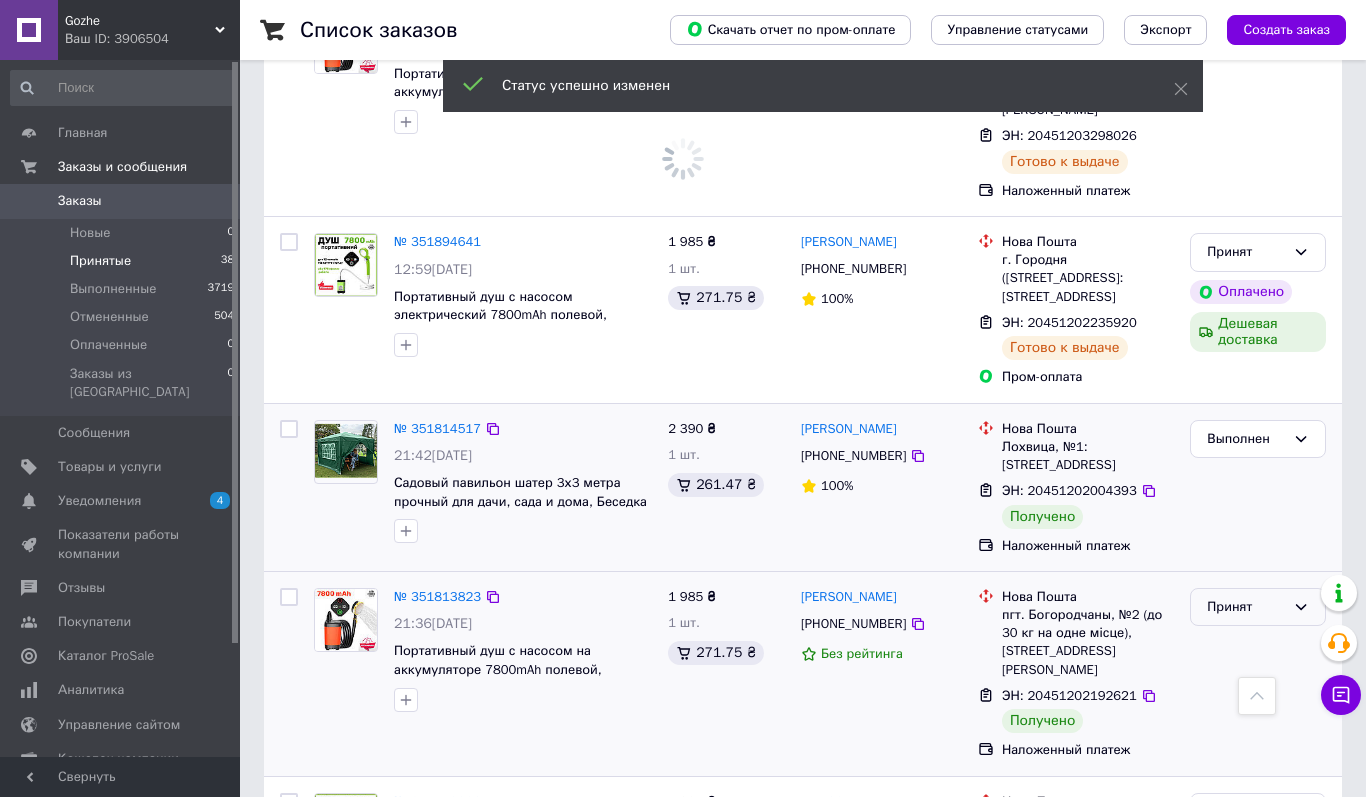 click on "Принят" at bounding box center (1258, 607) 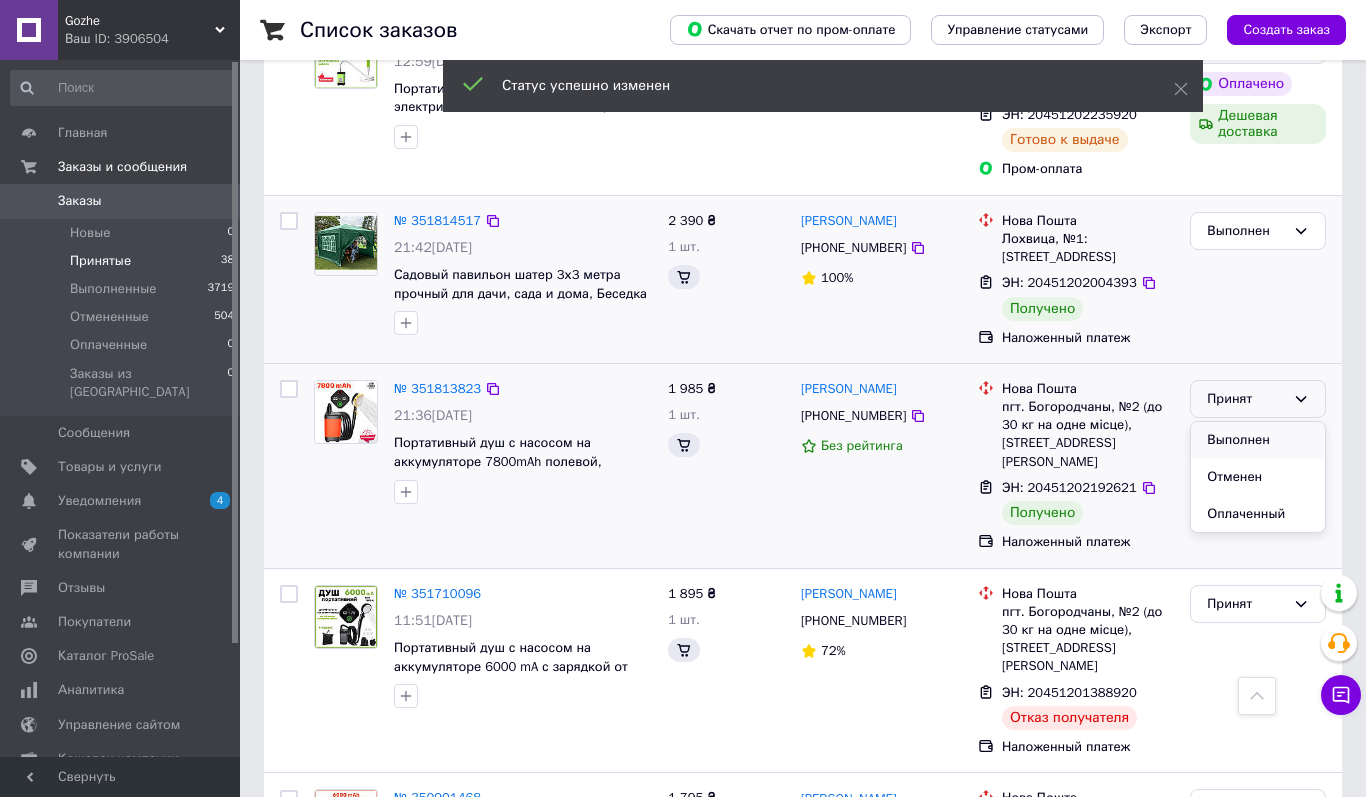 click on "Выполнен" at bounding box center (1258, 440) 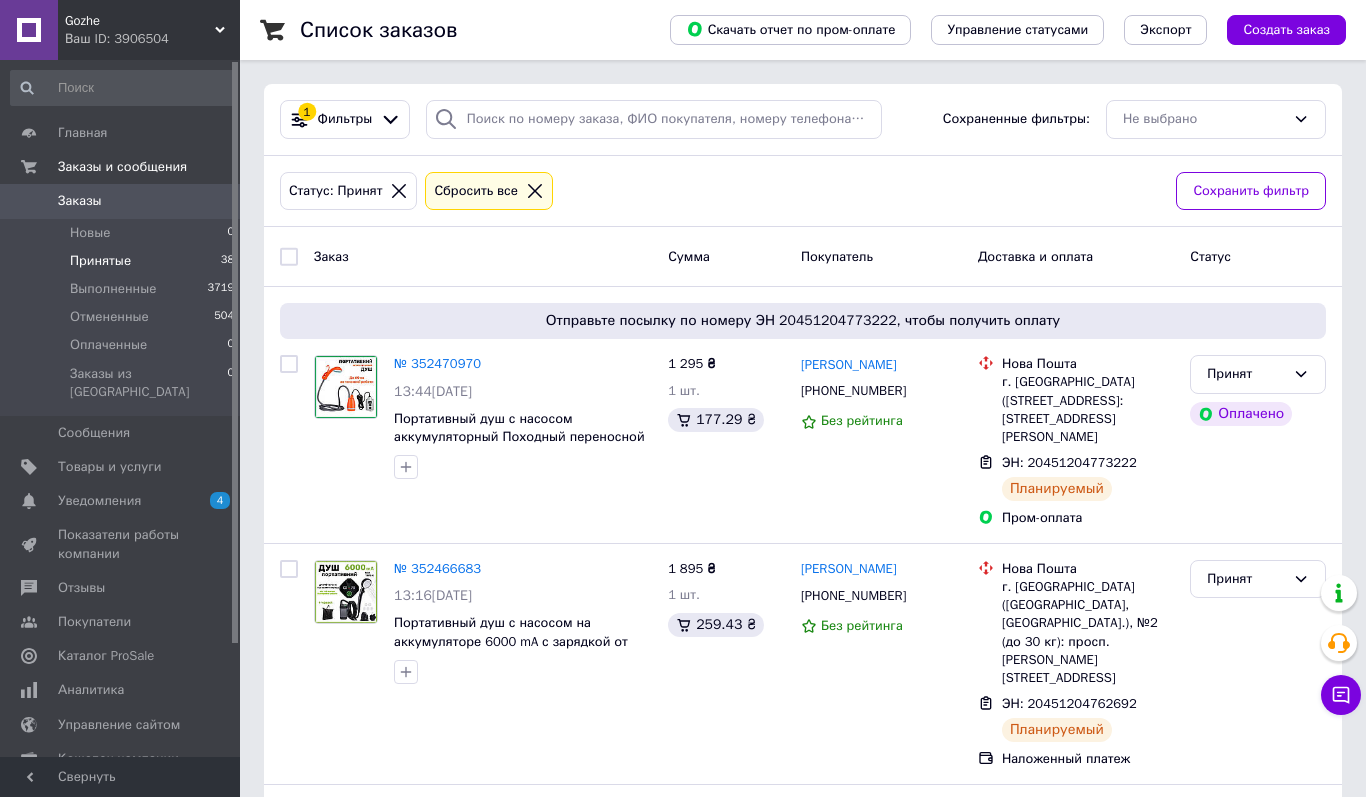 scroll, scrollTop: 0, scrollLeft: 0, axis: both 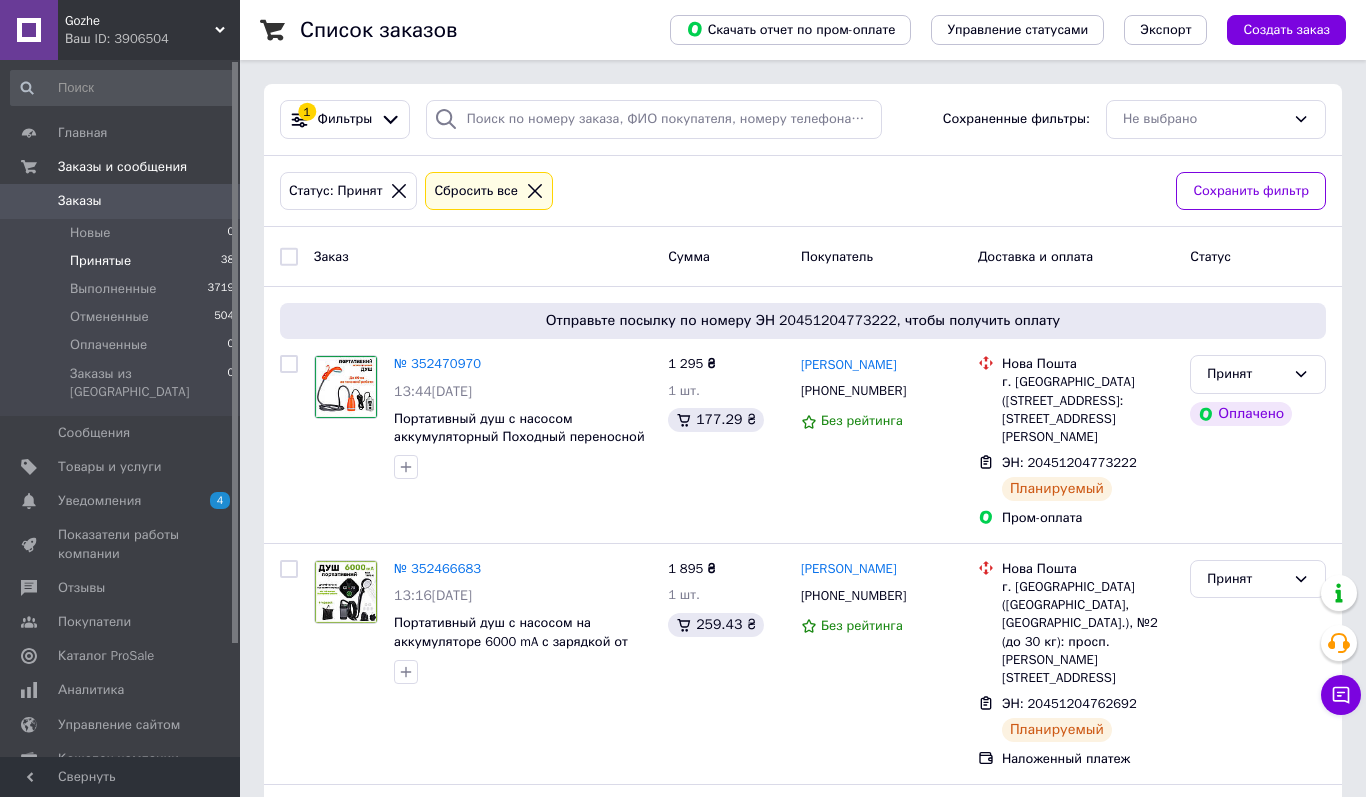 click on "Заказы" at bounding box center [121, 201] 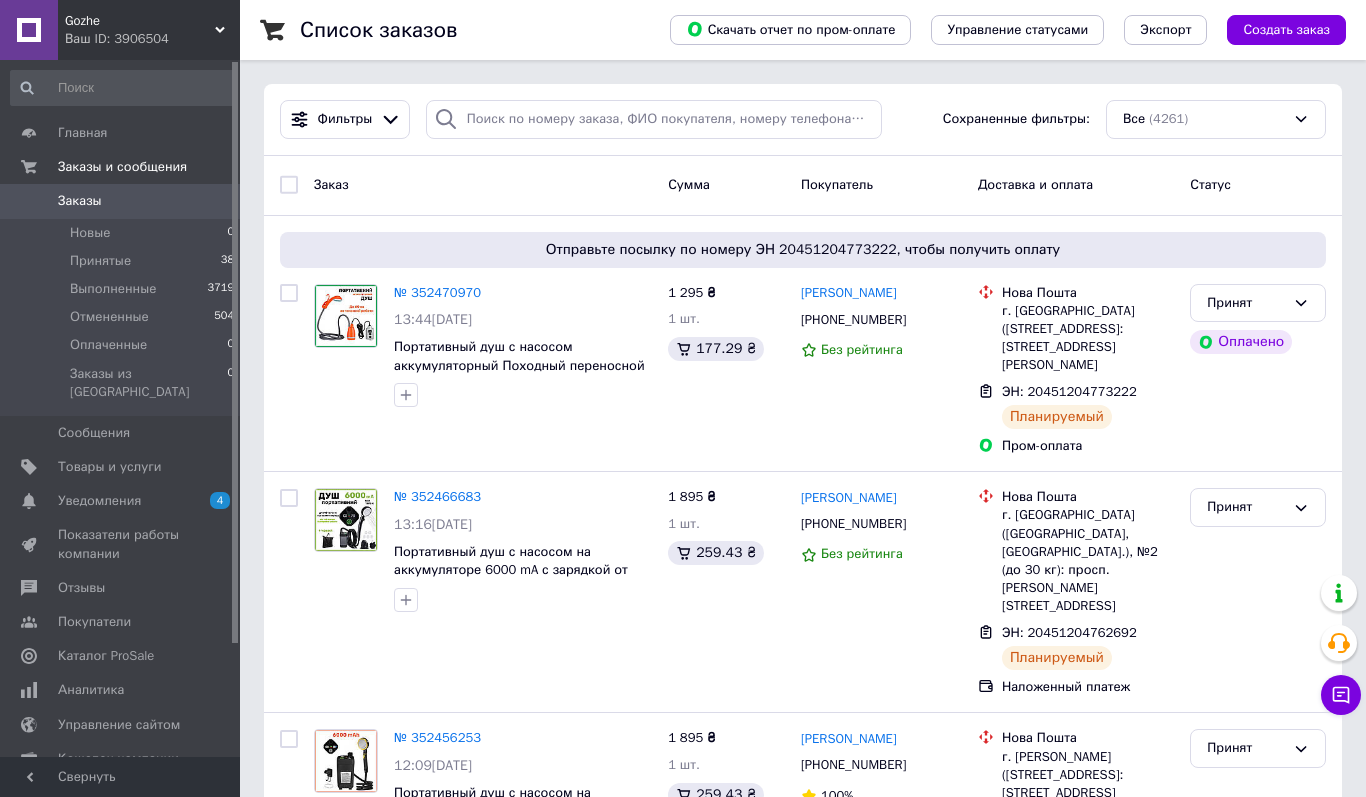 click on "Заказы" at bounding box center [80, 201] 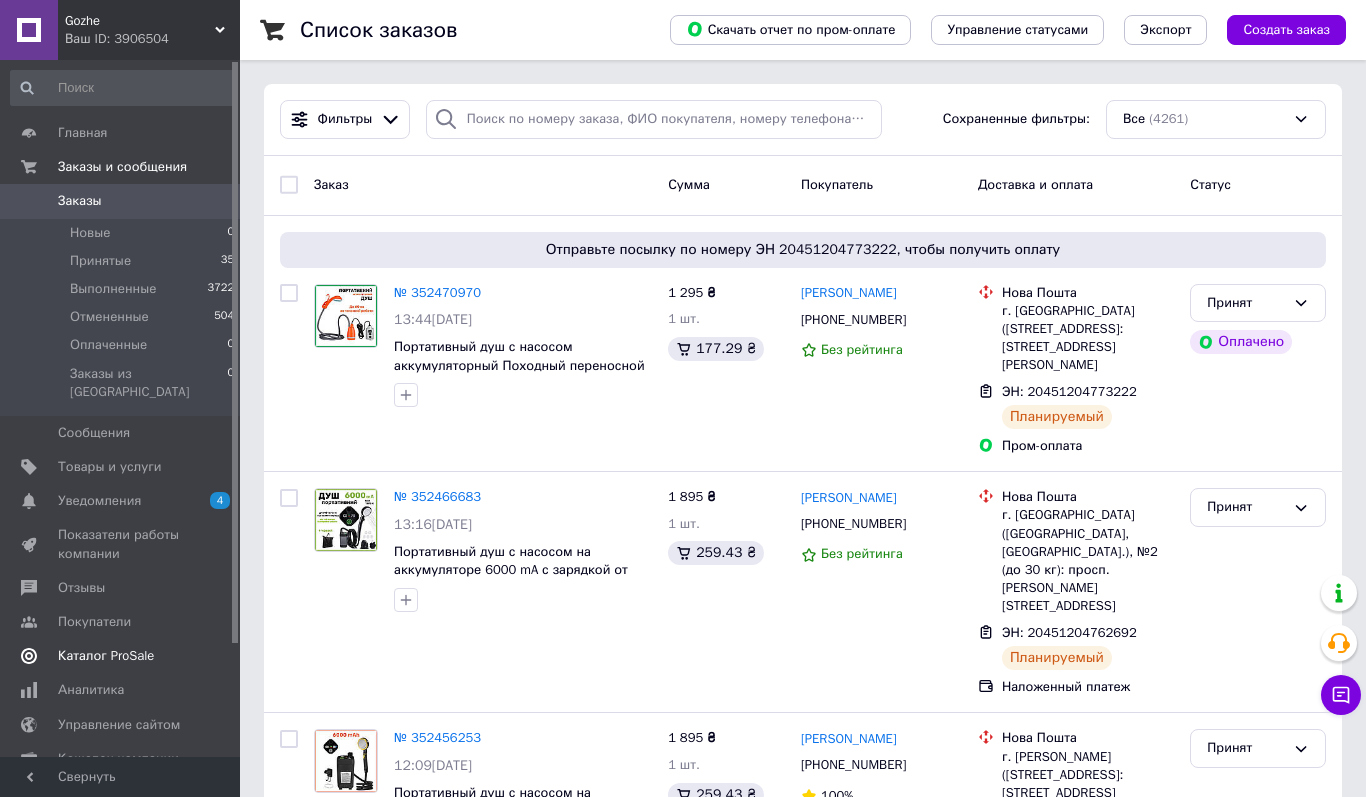 click on "Каталог ProSale" at bounding box center [106, 656] 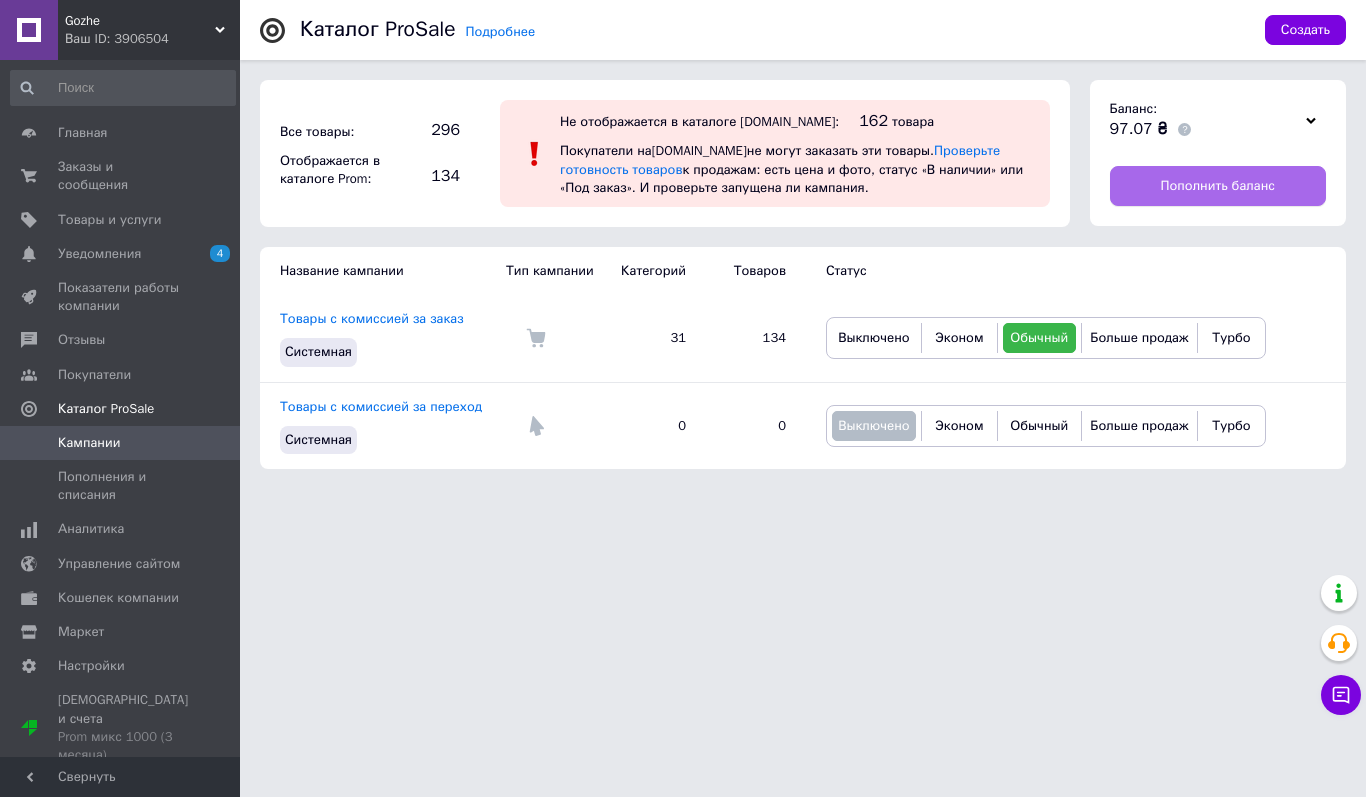 click on "Пополнить баланс" at bounding box center (1217, 186) 